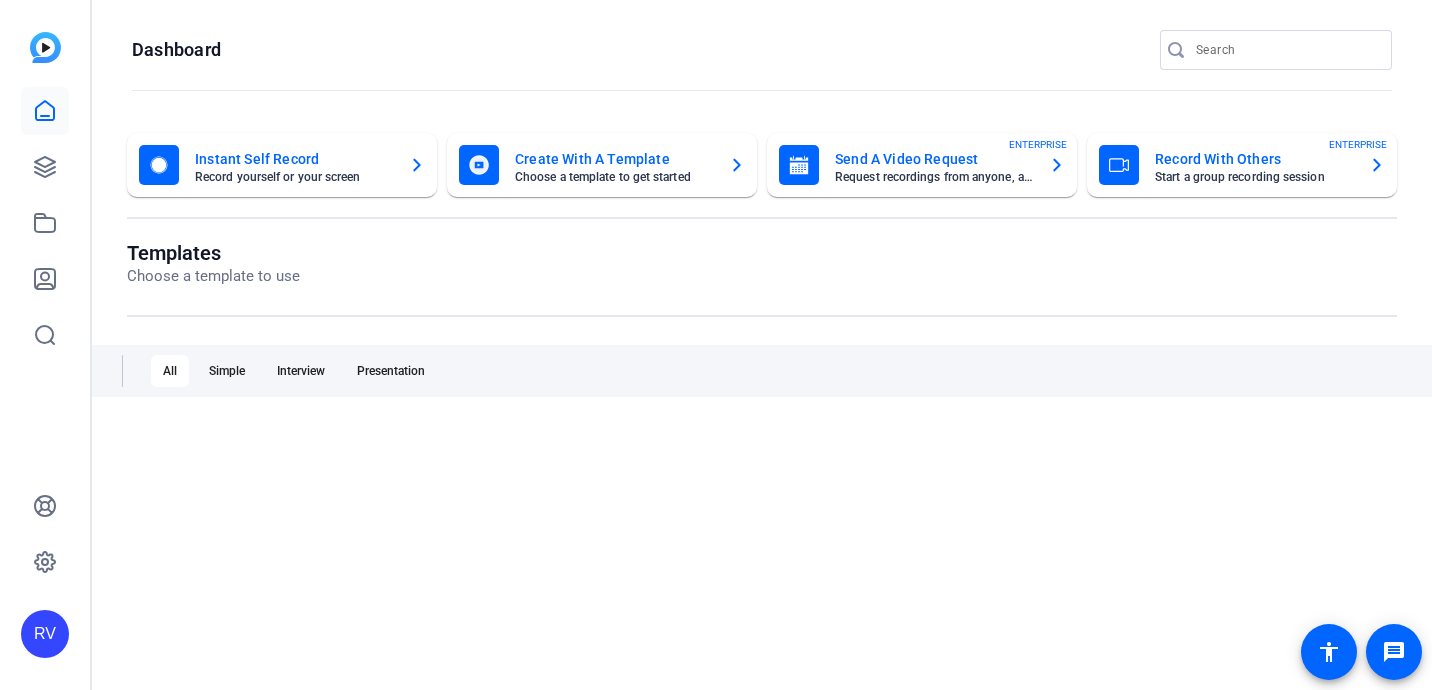 scroll, scrollTop: 0, scrollLeft: 0, axis: both 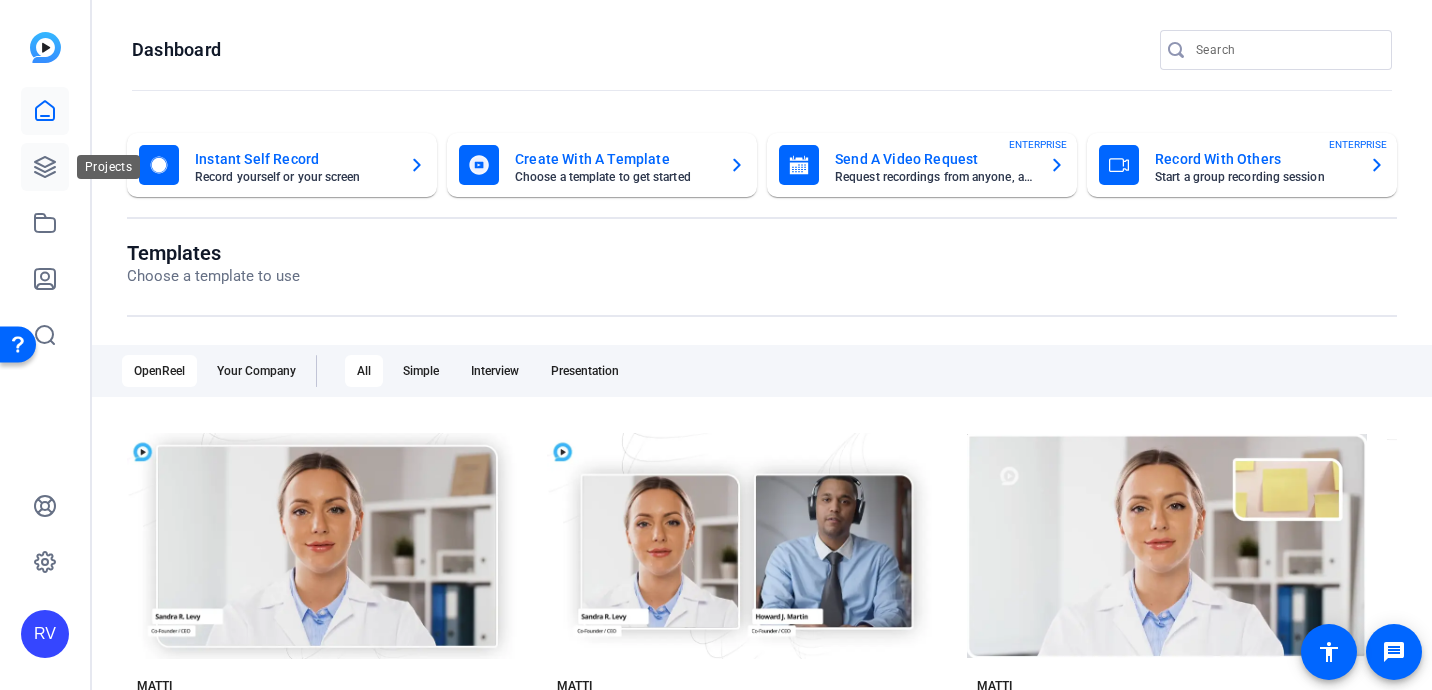click 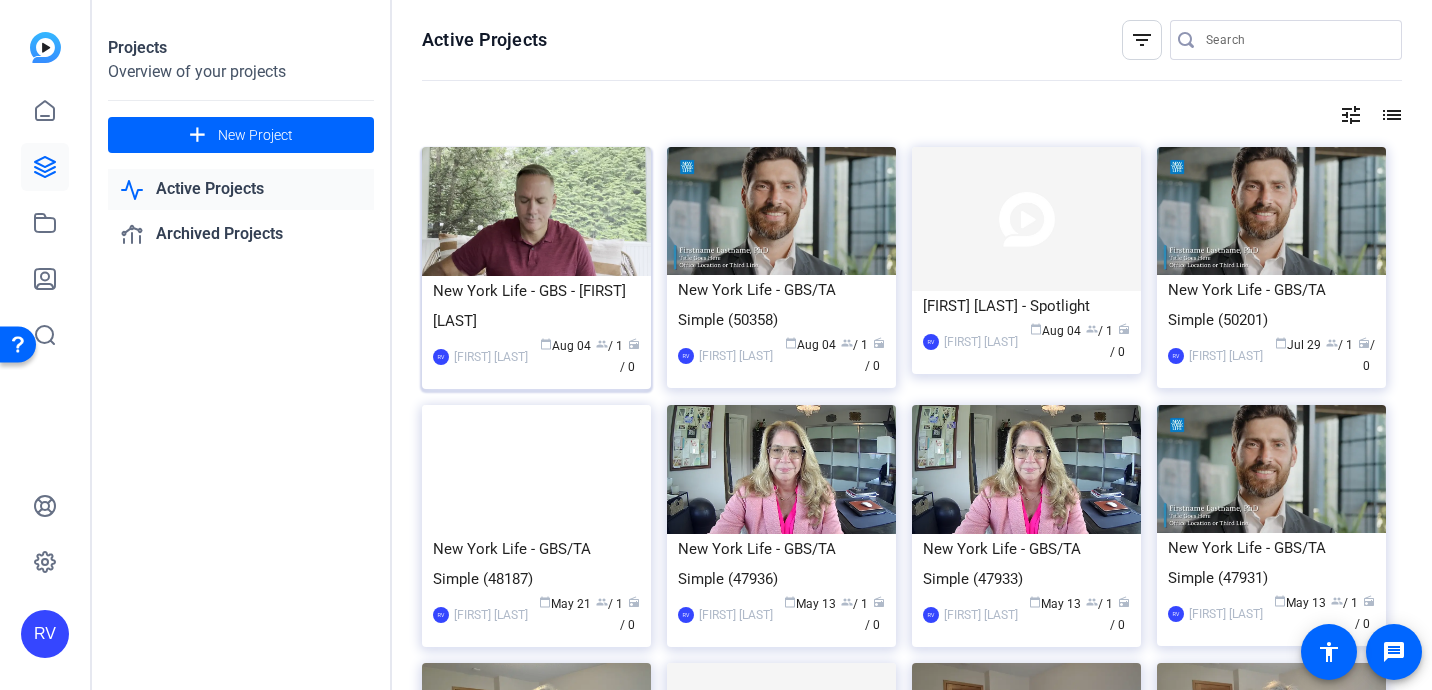 click 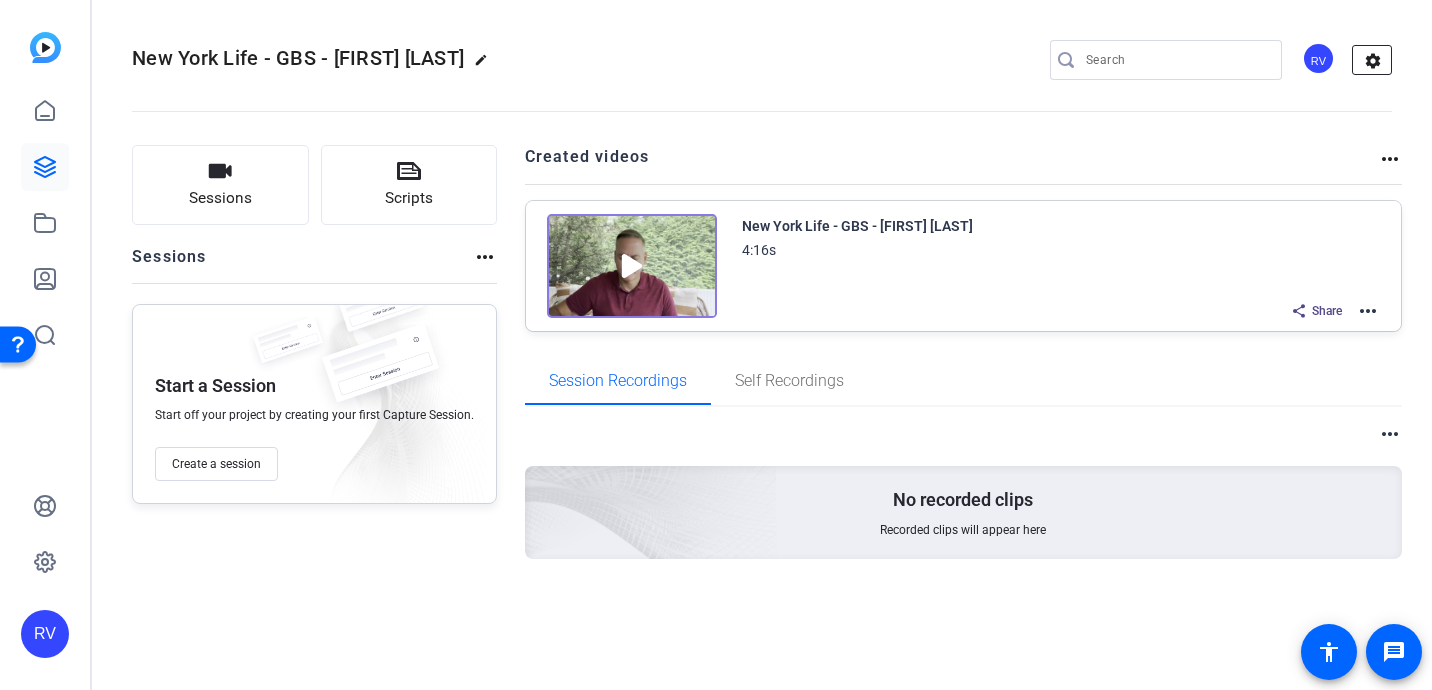 click on "settings" 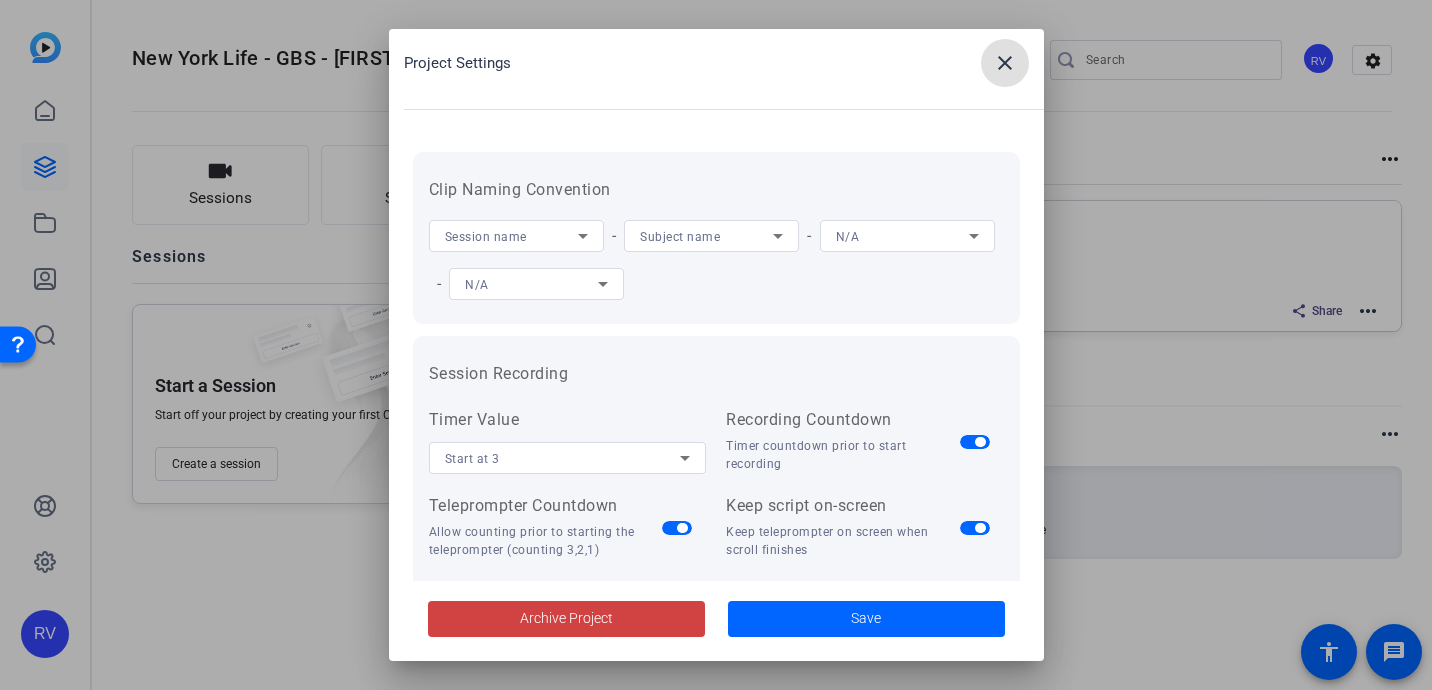 click on "close" at bounding box center [1005, 63] 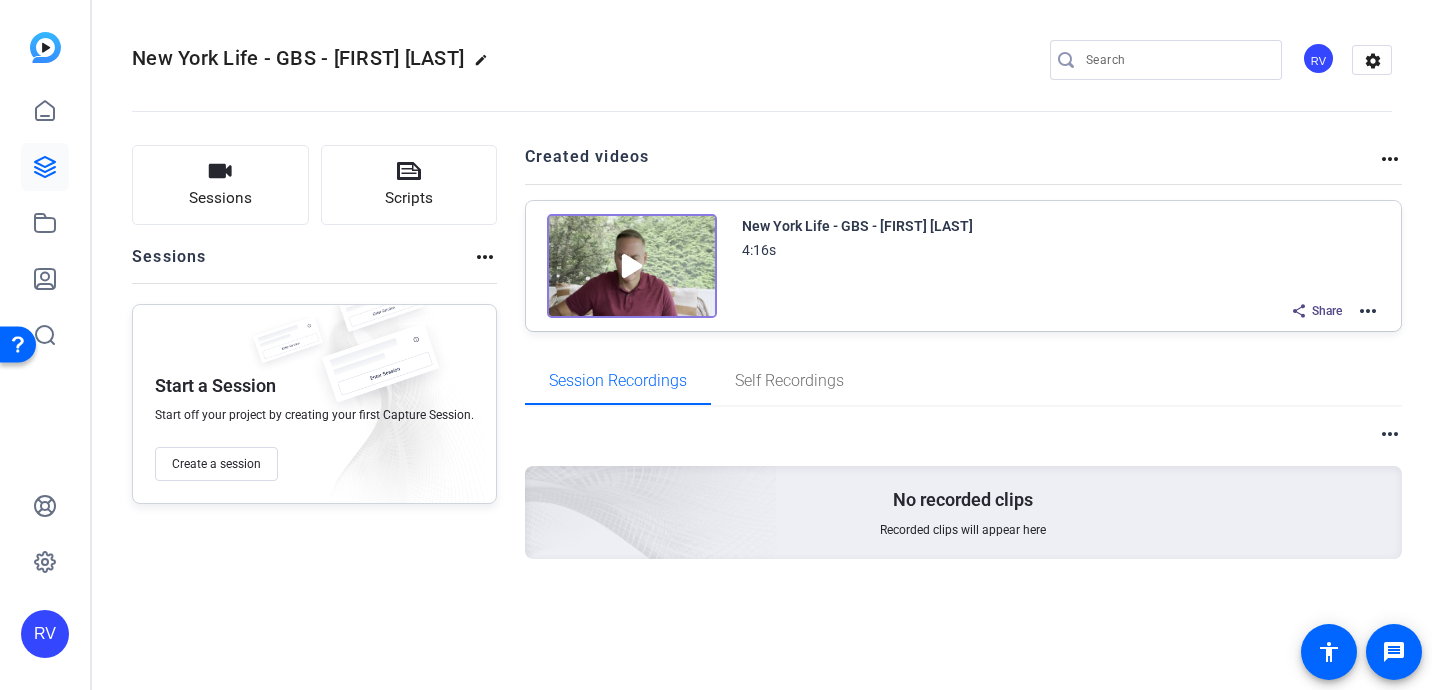 click on "more_horiz" 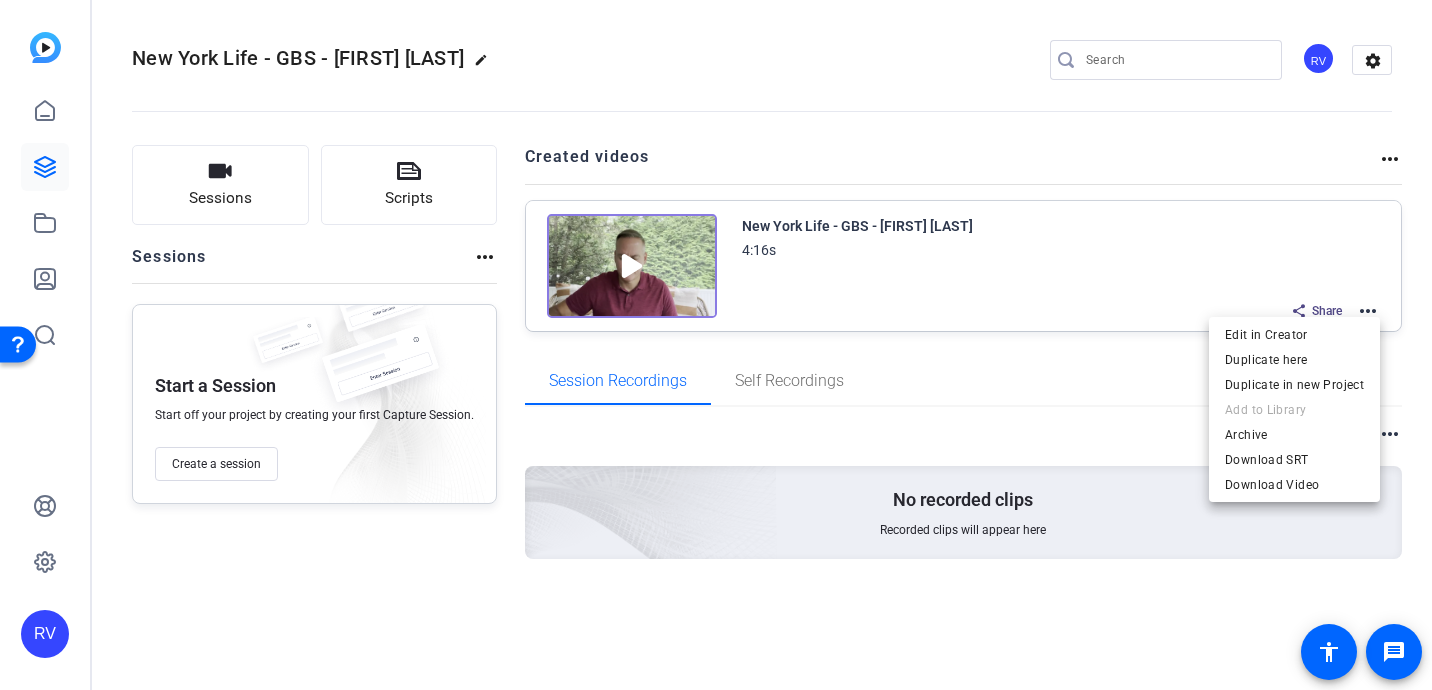 click at bounding box center (716, 345) 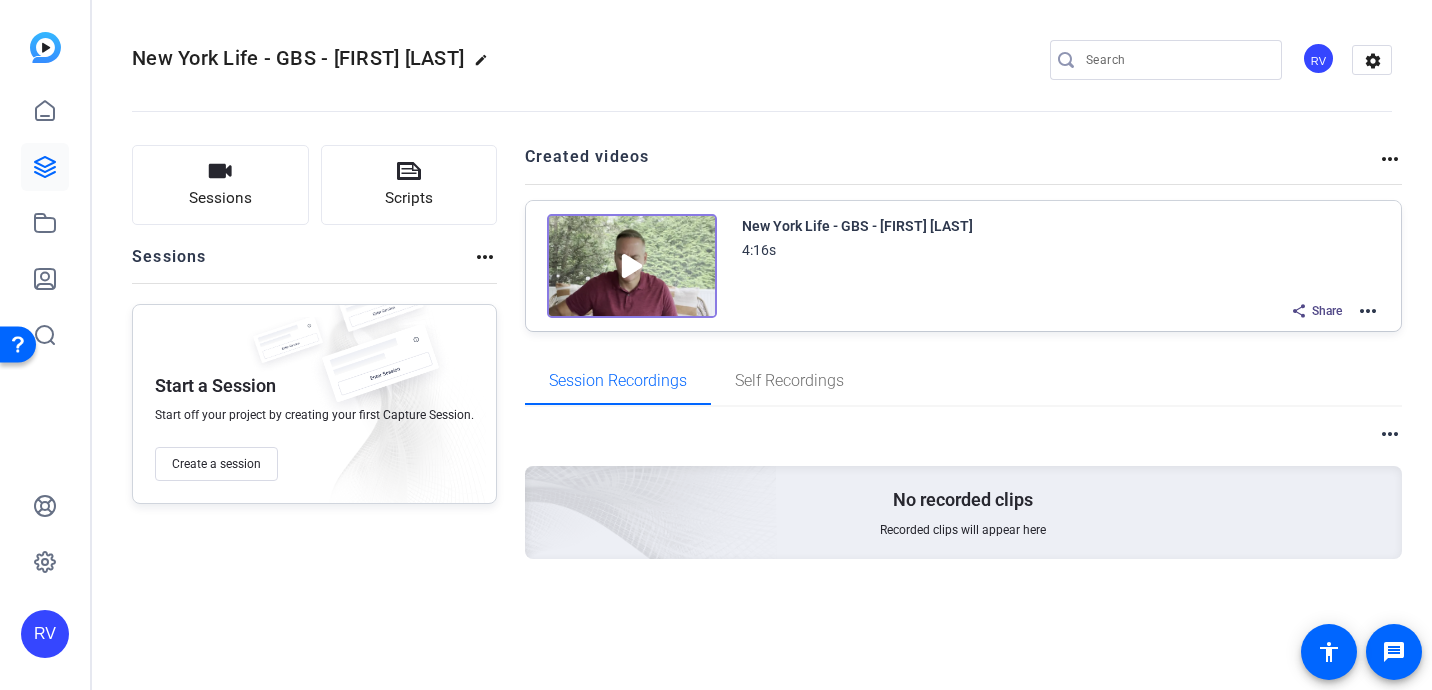 click on "4:16s" 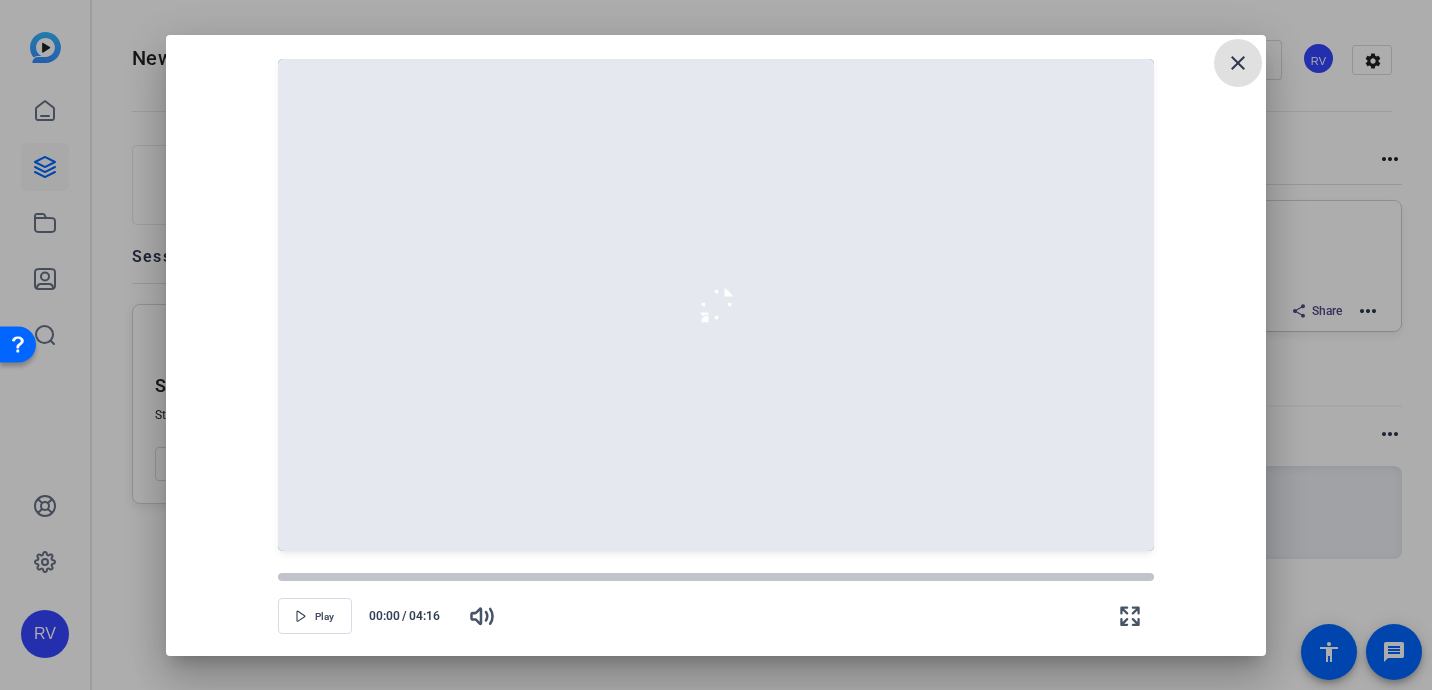 click on "close" at bounding box center [1238, 63] 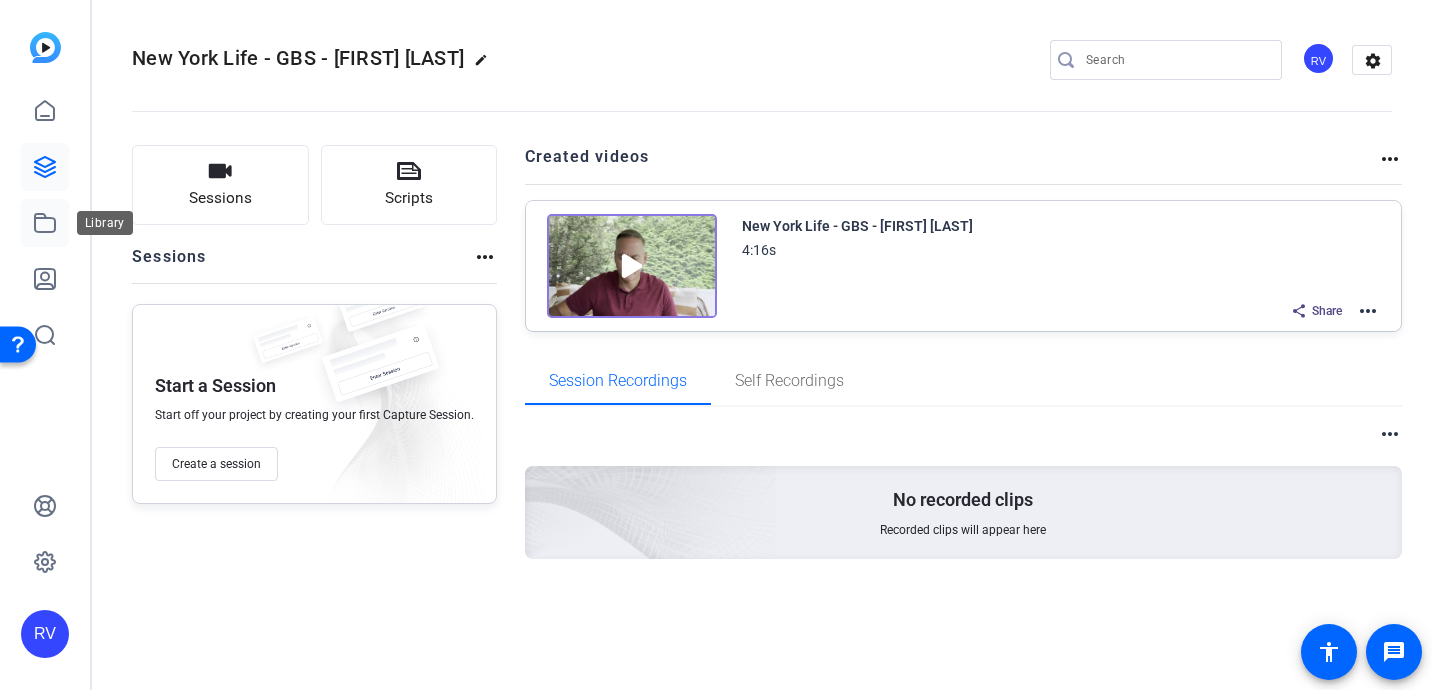 click 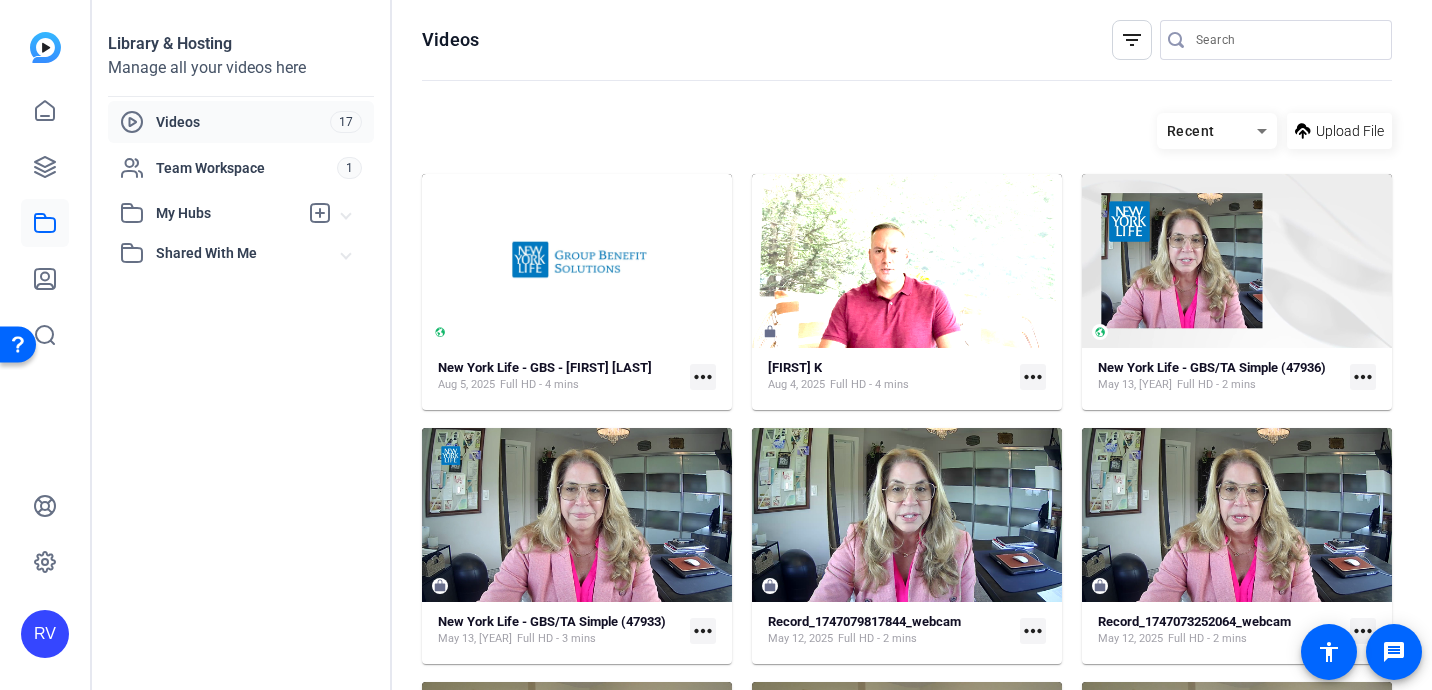 click on "more_horiz" 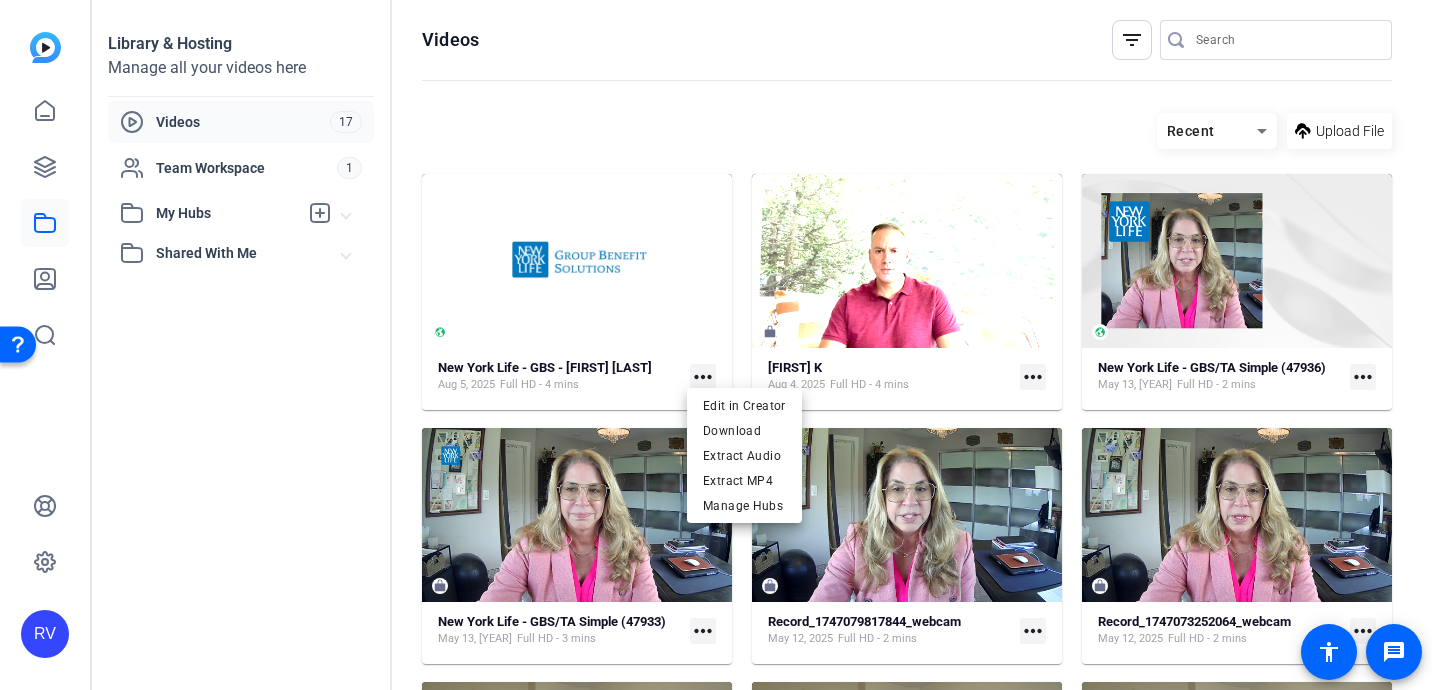 click at bounding box center [716, 345] 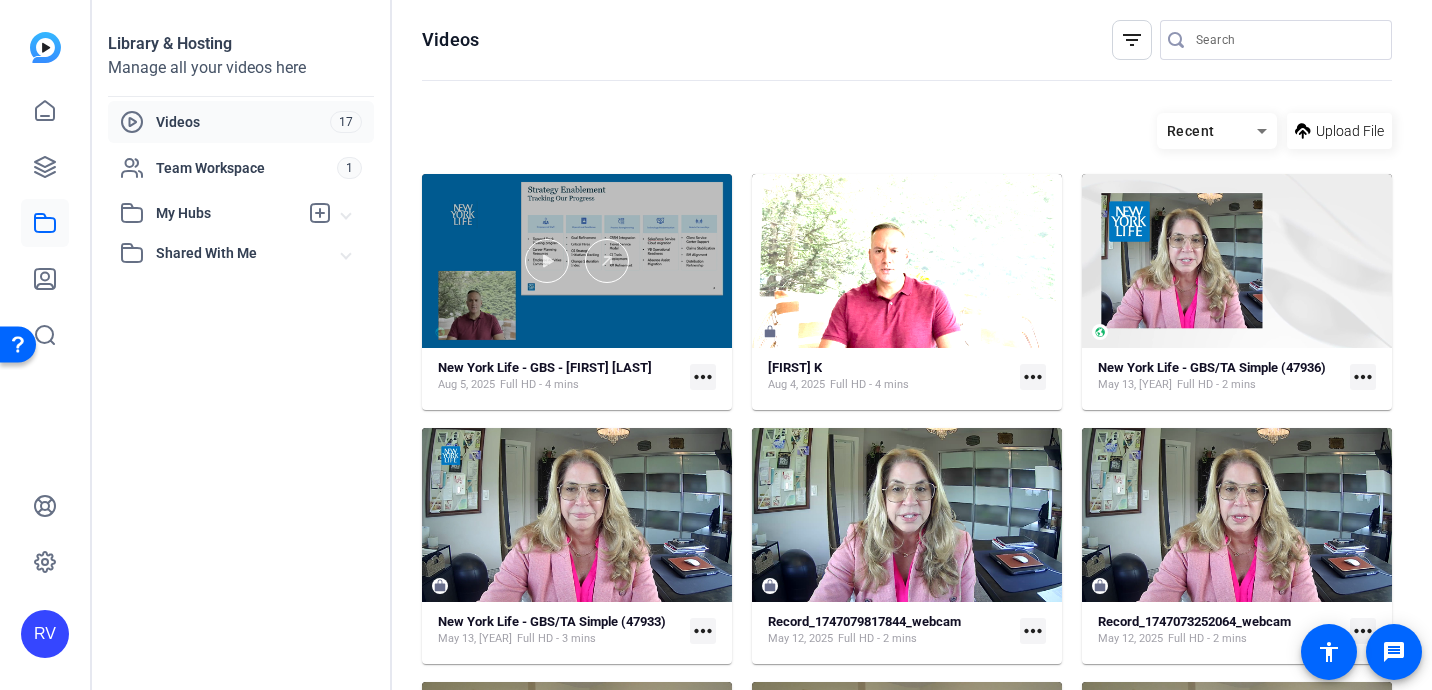 click 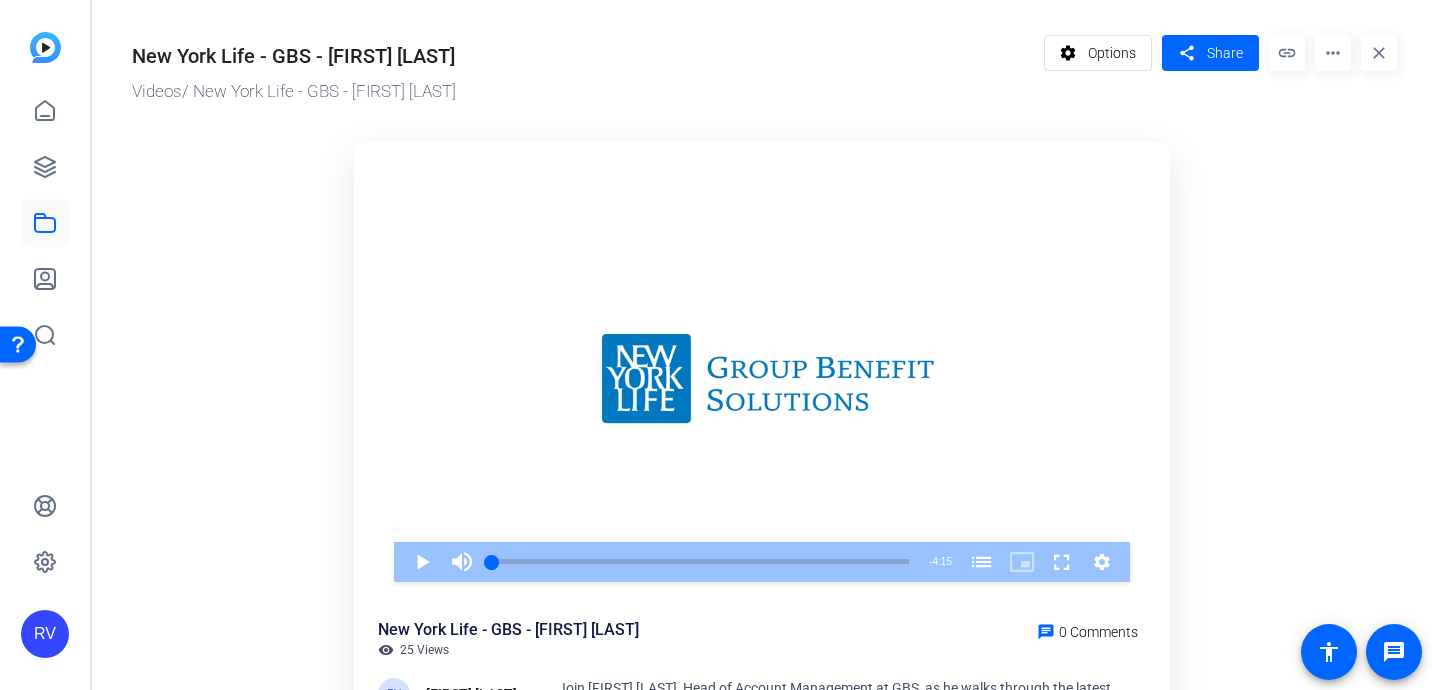 click on "more_horiz" 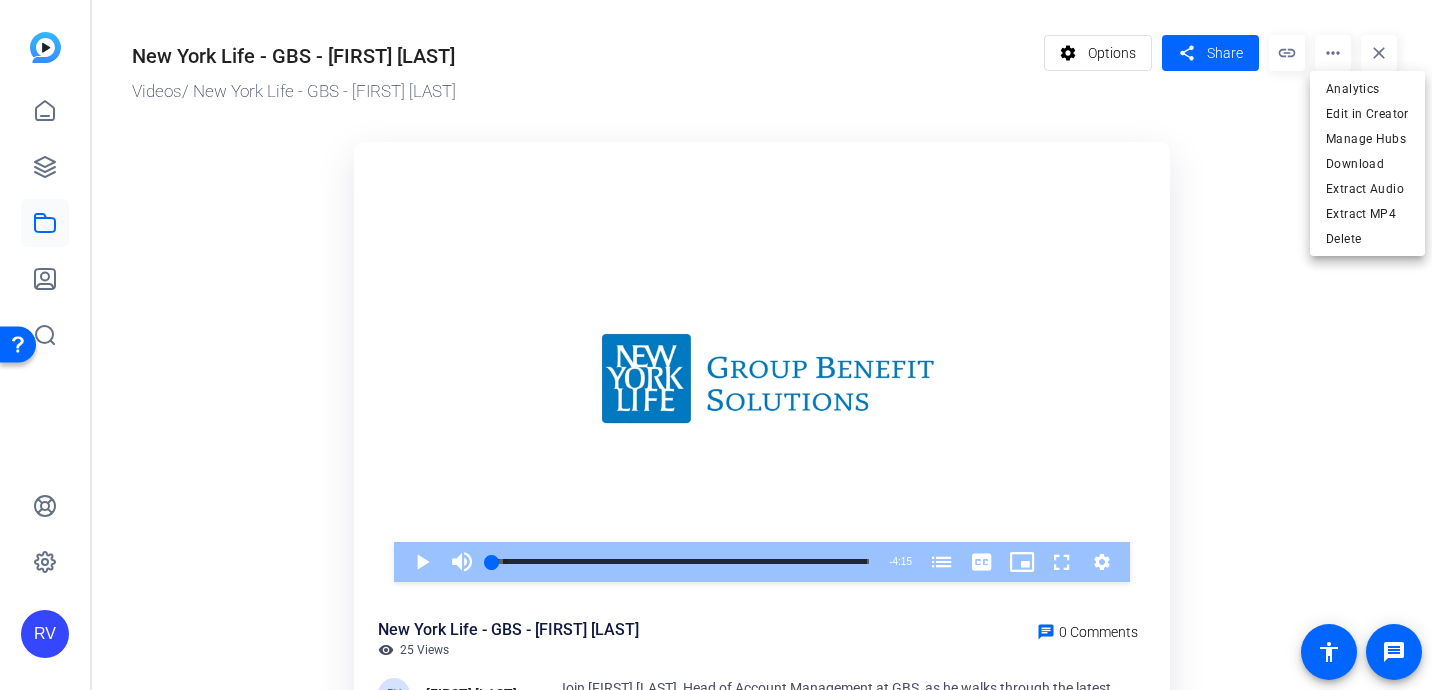 click at bounding box center (716, 345) 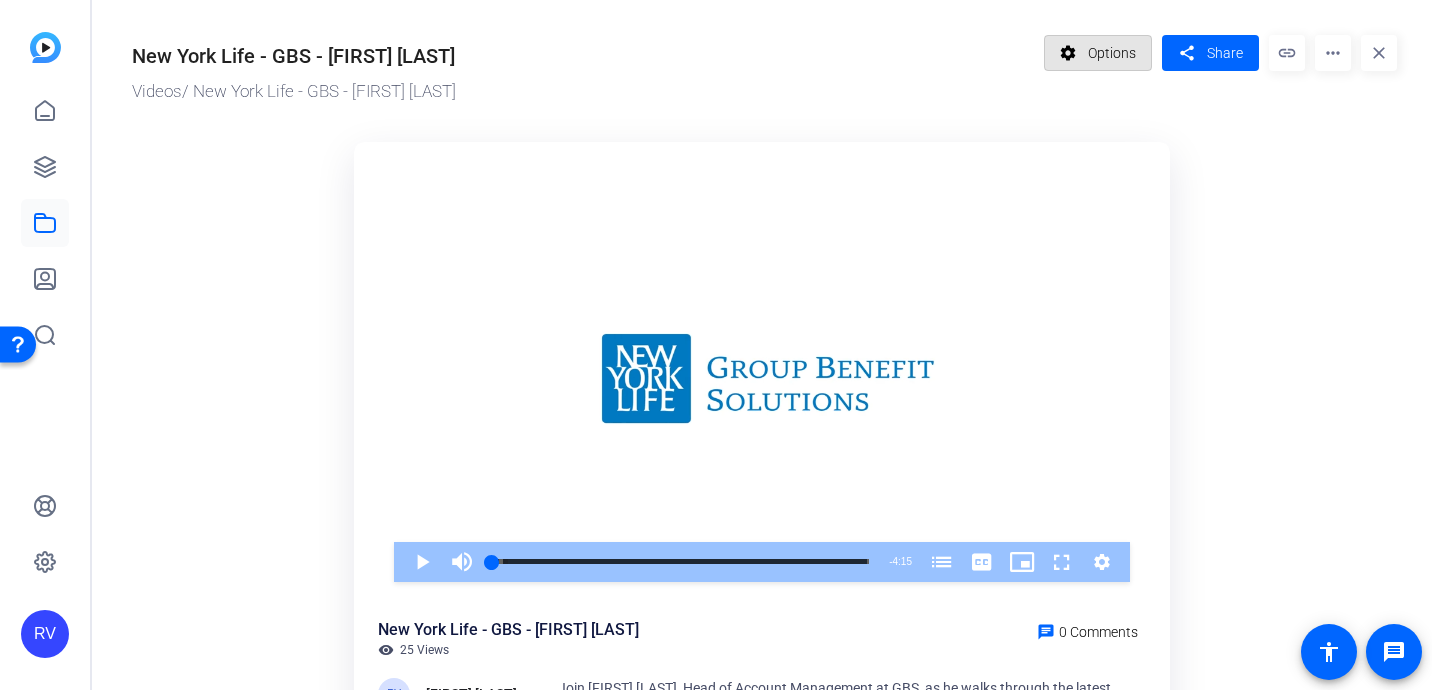 click on "Options" 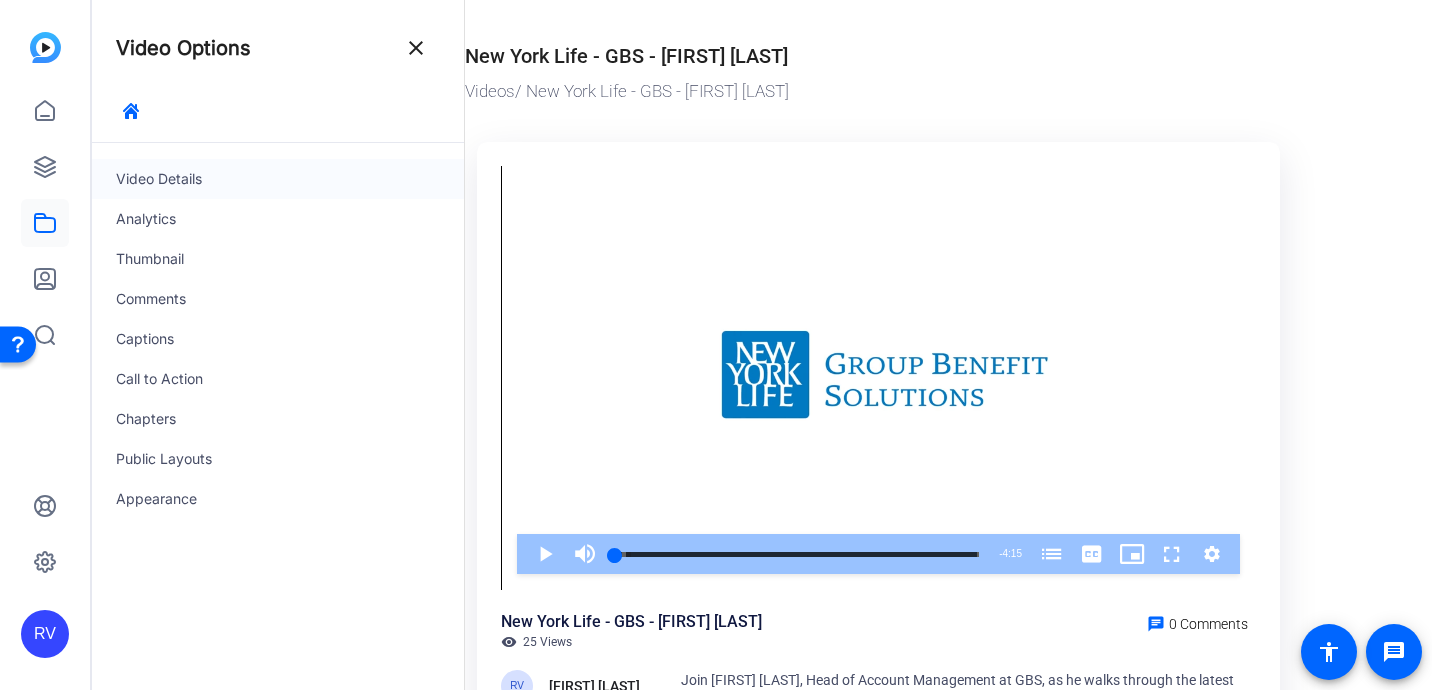 click on "Video Details" 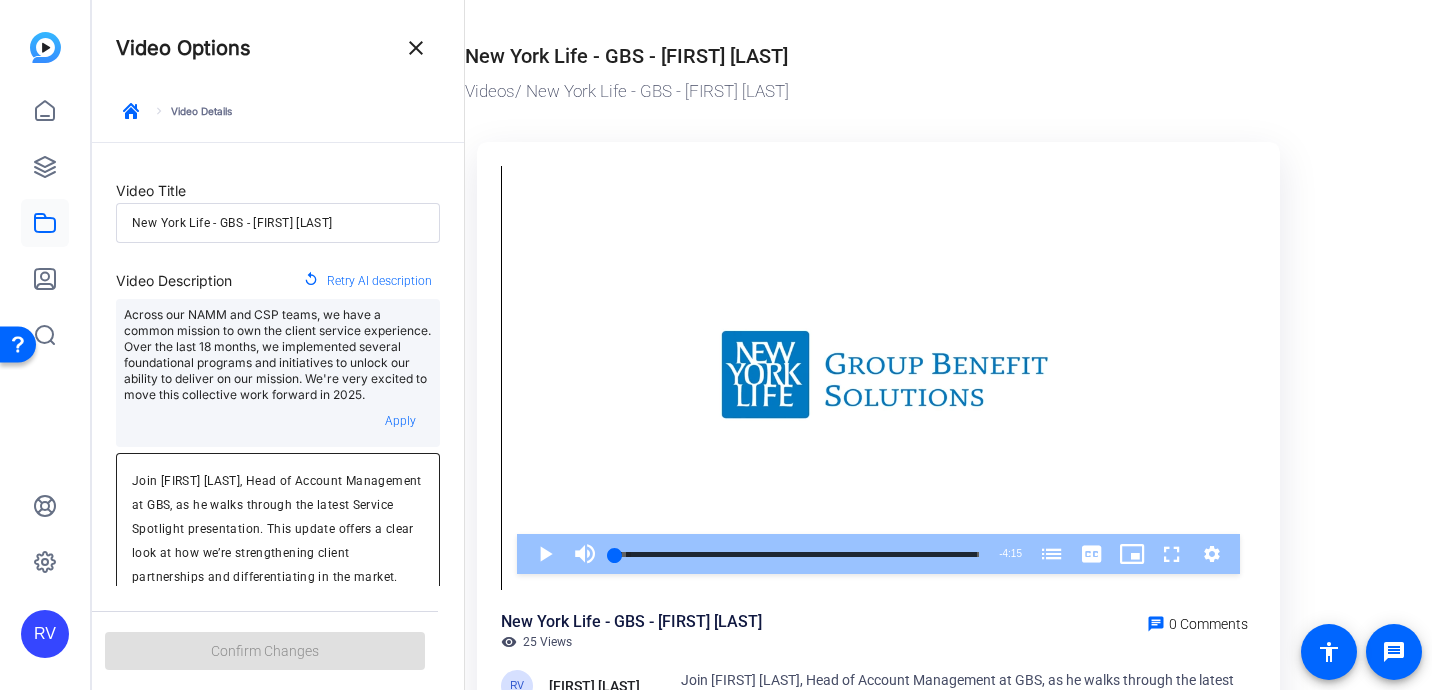 click on "Join [FIRST] [LAST], Head of Account Management at GBS, as he walks through the latest Service Spotlight presentation. This update offers a clear look at how we’re strengthening client partnerships and differentiating in the market." at bounding box center (278, 541) 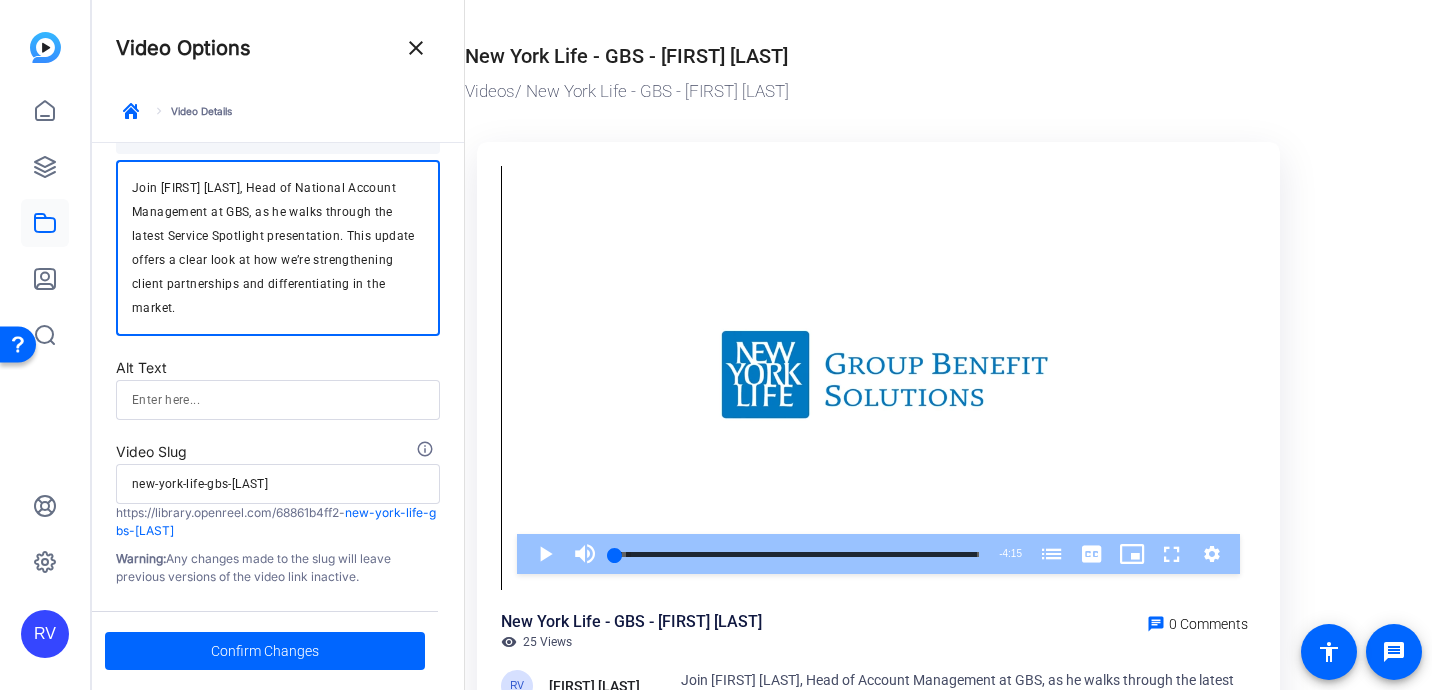 scroll, scrollTop: 309, scrollLeft: 0, axis: vertical 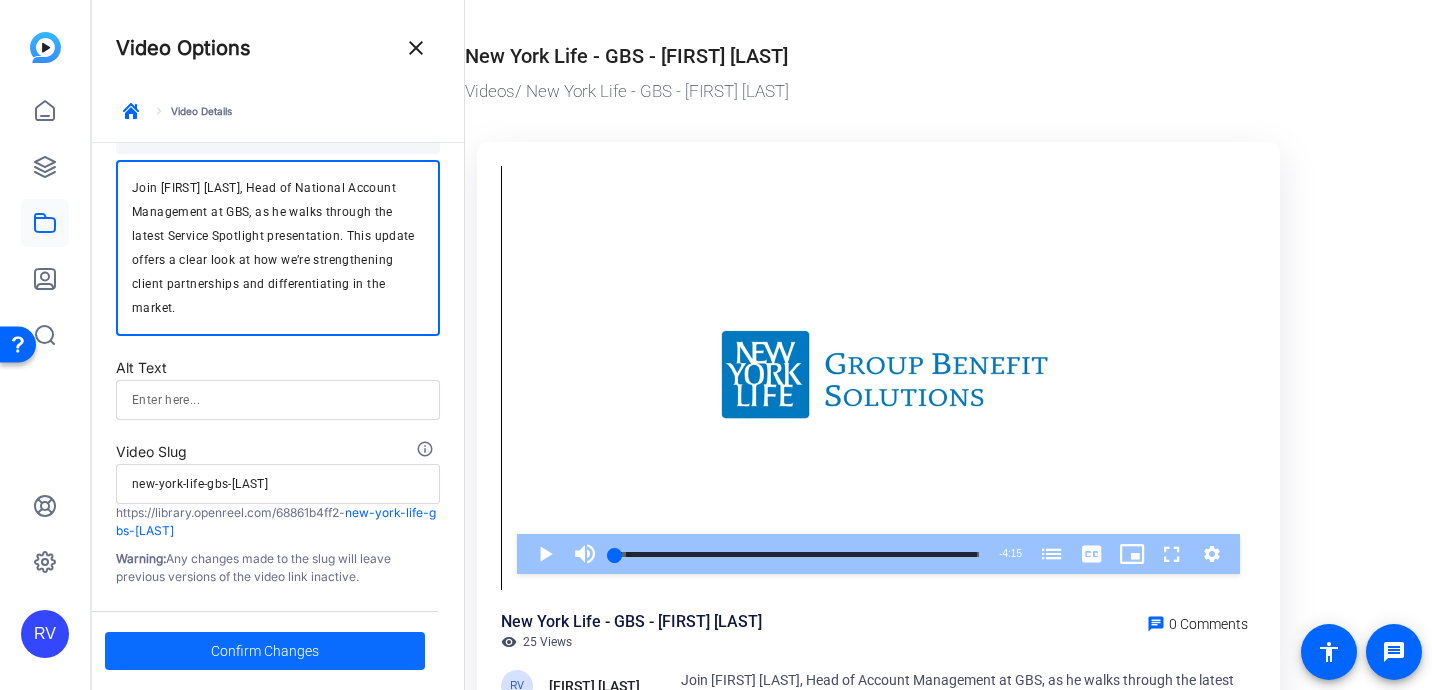 type on "Join [FIRST] [LAST], Head of National Account Management at GBS, as he walks through the latest Service Spotlight presentation. This update offers a clear look at how we’re strengthening client partnerships and differentiating in the market." 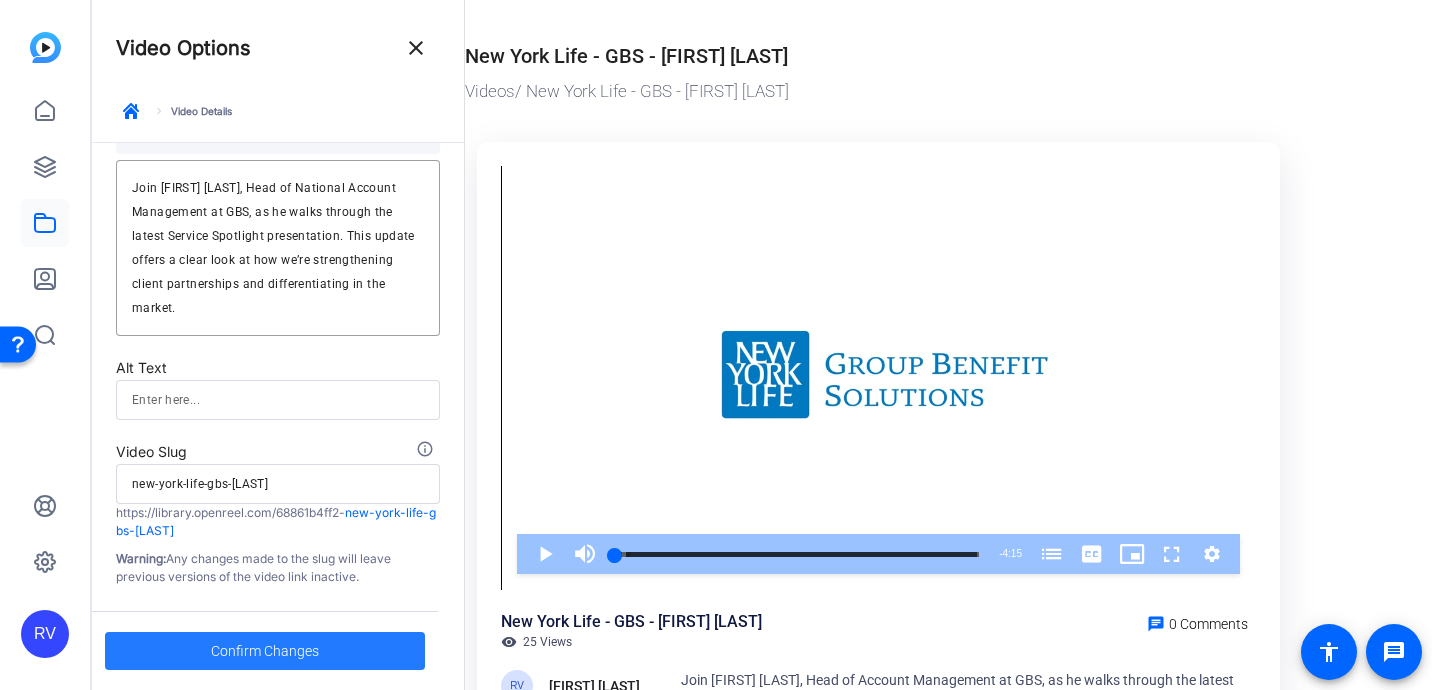 click on "Confirm Changes" 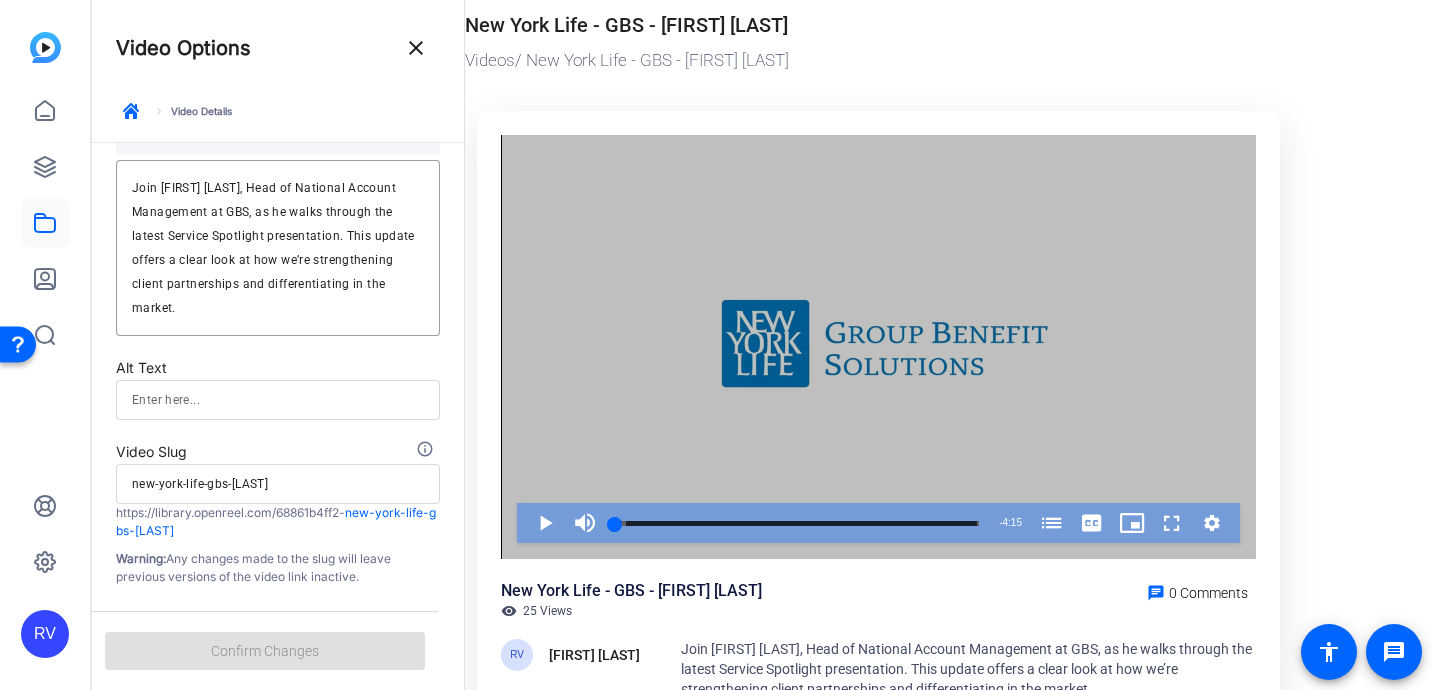 scroll, scrollTop: 0, scrollLeft: 0, axis: both 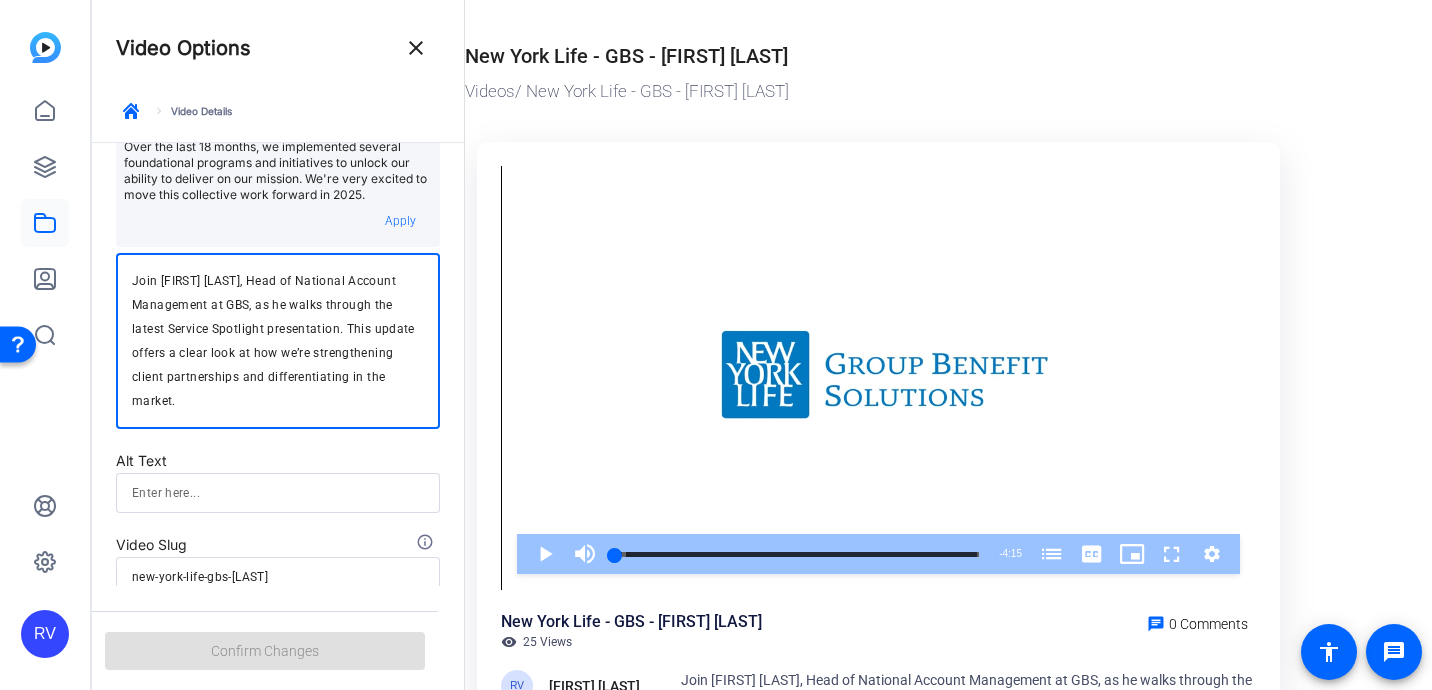 drag, startPoint x: 182, startPoint y: 422, endPoint x: 191, endPoint y: 257, distance: 165.24527 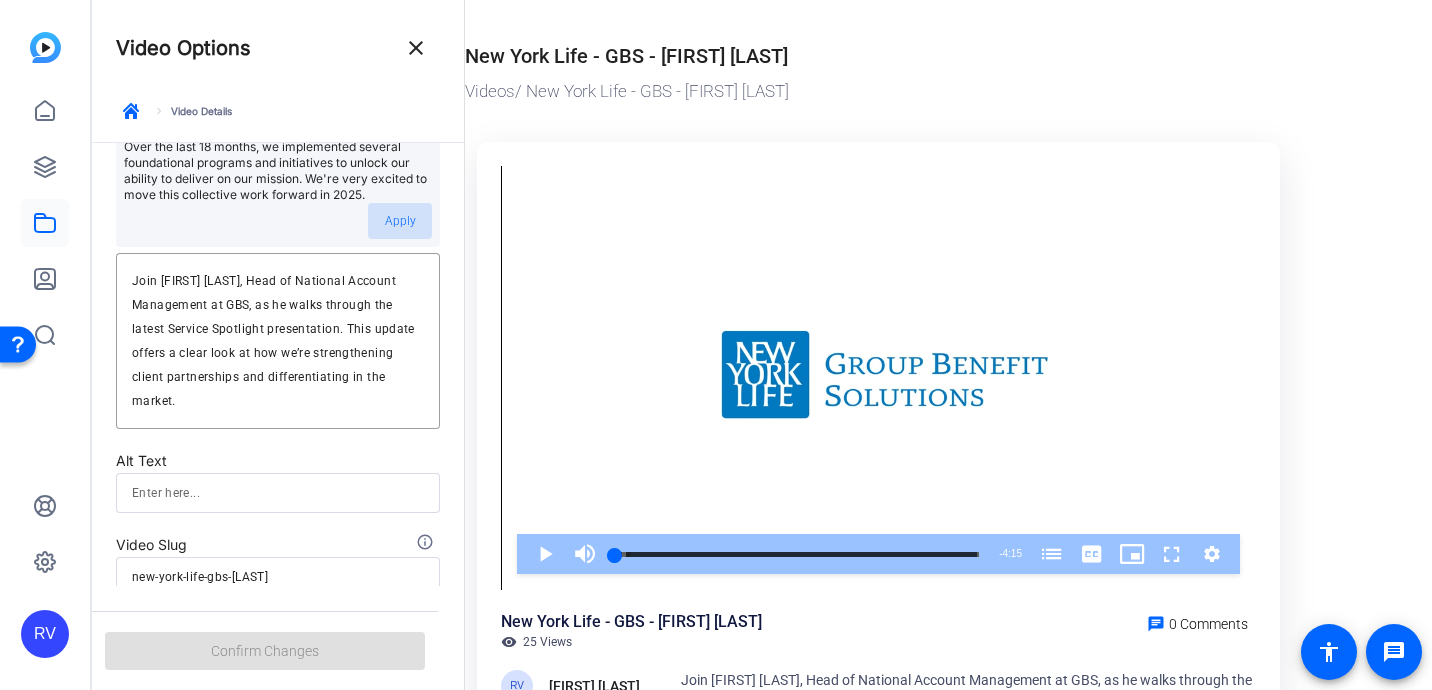 click on "Apply" 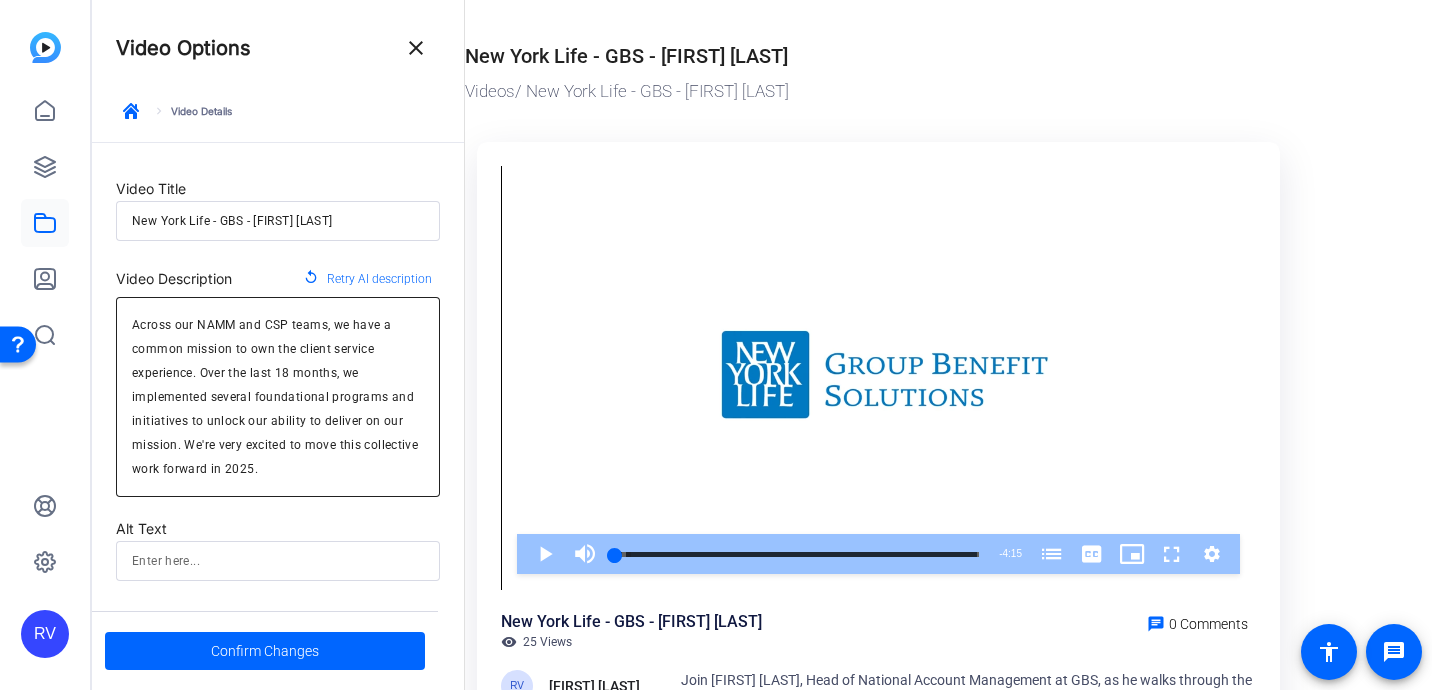 scroll, scrollTop: 0, scrollLeft: 0, axis: both 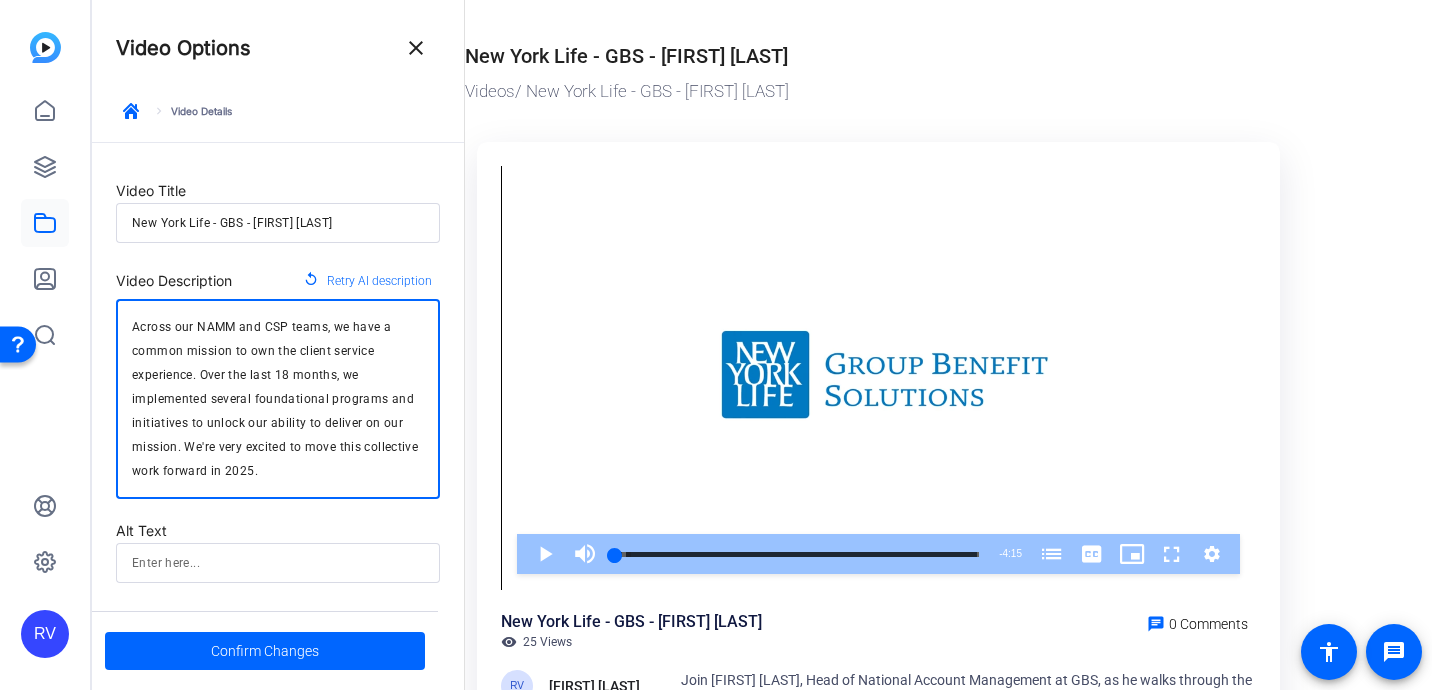 drag, startPoint x: 265, startPoint y: 443, endPoint x: 89, endPoint y: 303, distance: 224.89108 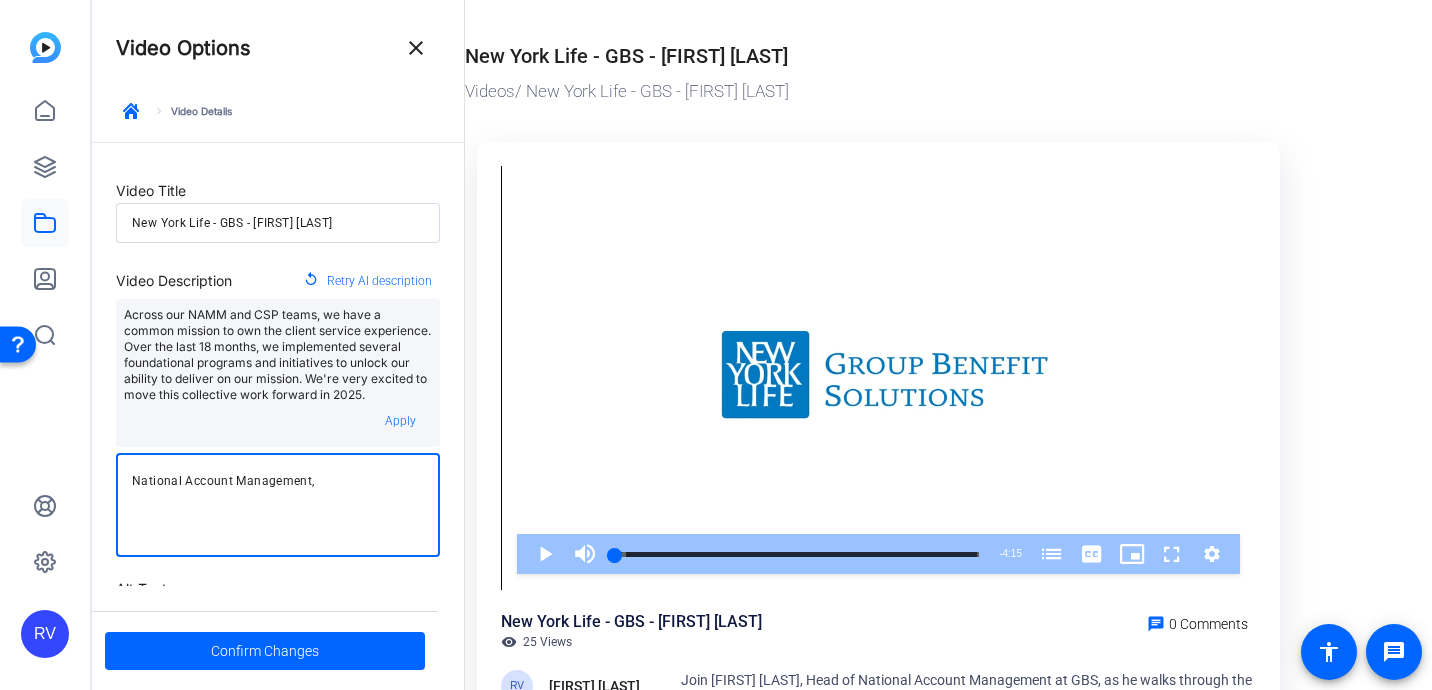 type on "Across our NAMM and CSP teams, we have a common mission to own the client service experience. Over the last 18 months, we implemented several foundational programs and initiatives to unlock our ability to deliver on our mission. We're very excited to move this collective work forward in 2025." 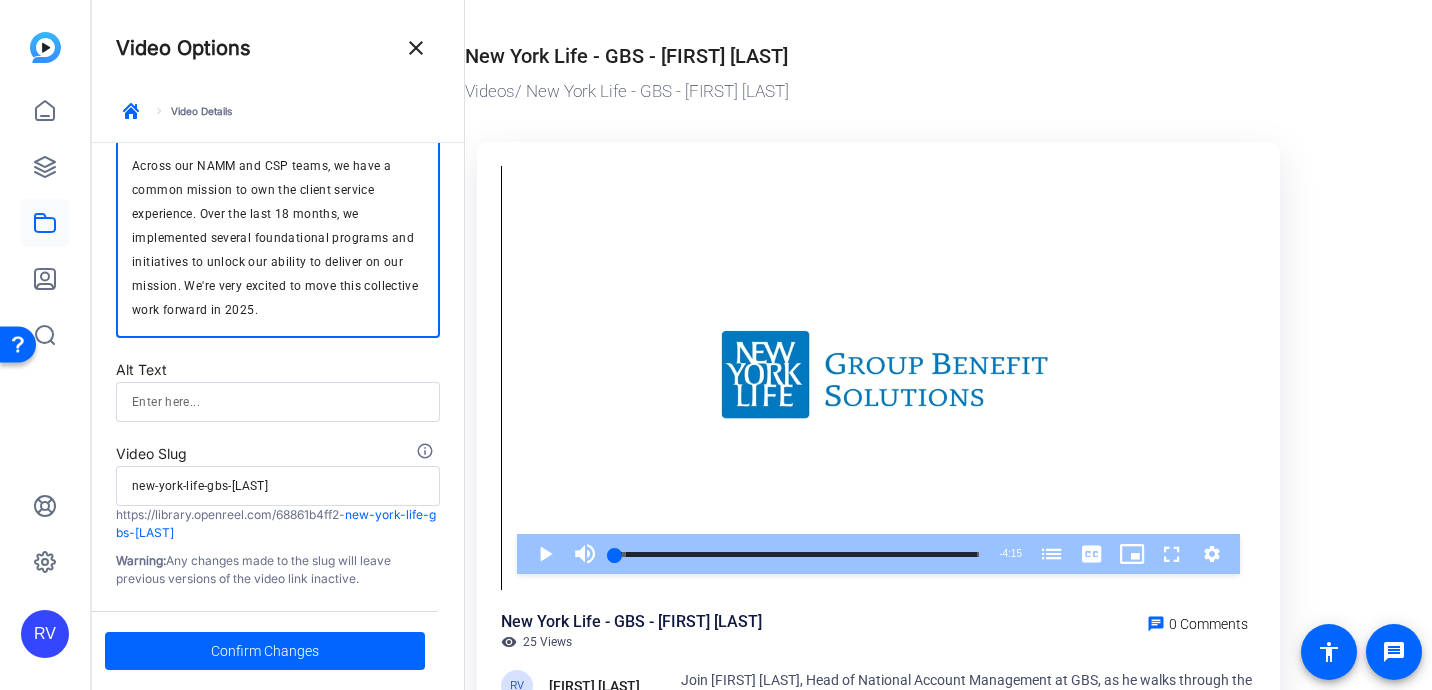 scroll, scrollTop: 163, scrollLeft: 0, axis: vertical 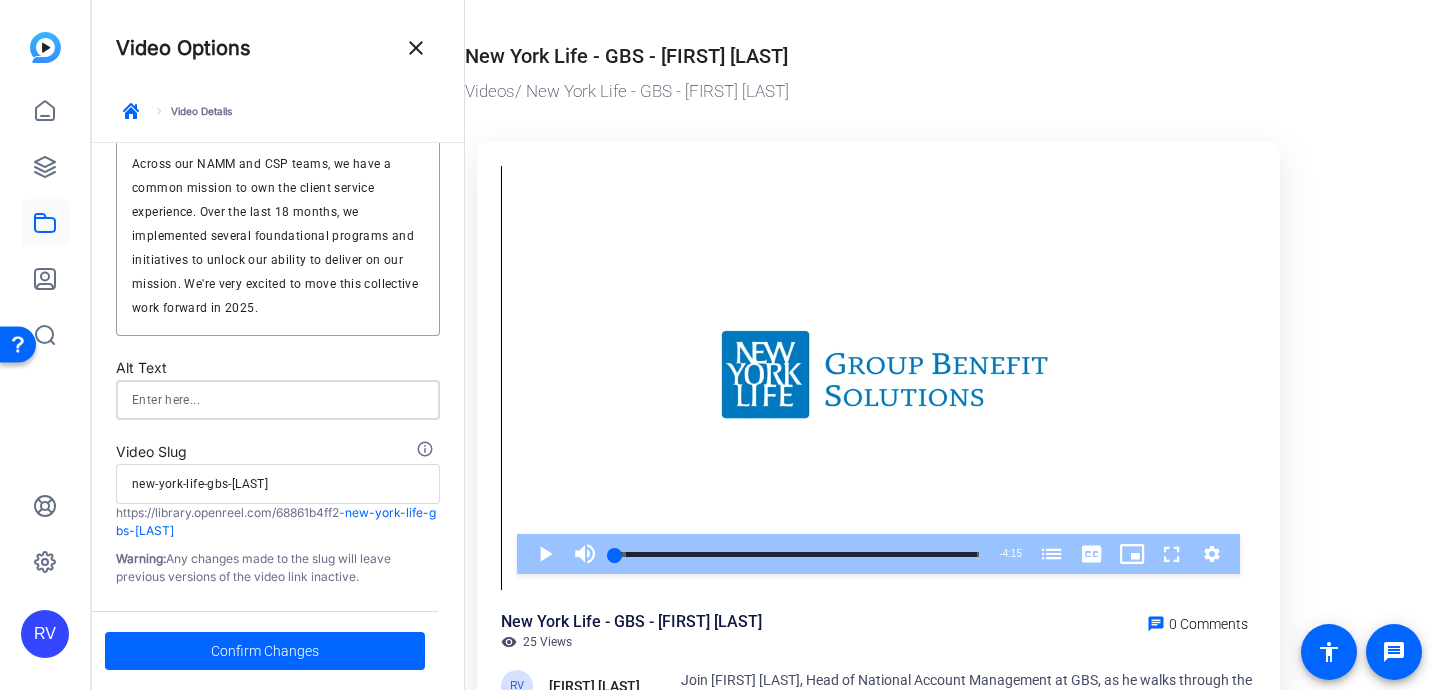 click at bounding box center (278, 400) 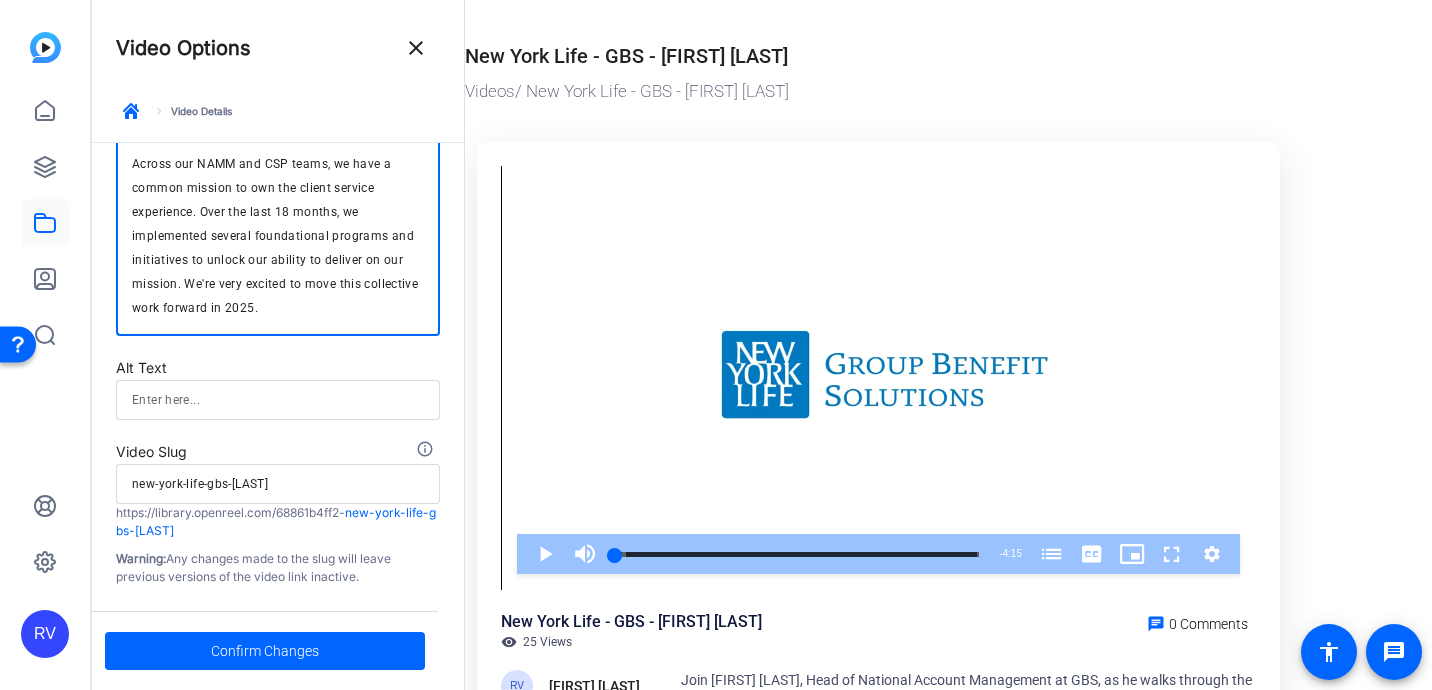 click on "Across our NAMM and CSP teams, we have a common mission to own the client service experience. Over the last 18 months, we implemented several foundational programs and initiatives to unlock our ability to deliver on our mission. We're very excited to move this collective work forward in 2025." at bounding box center [278, 236] 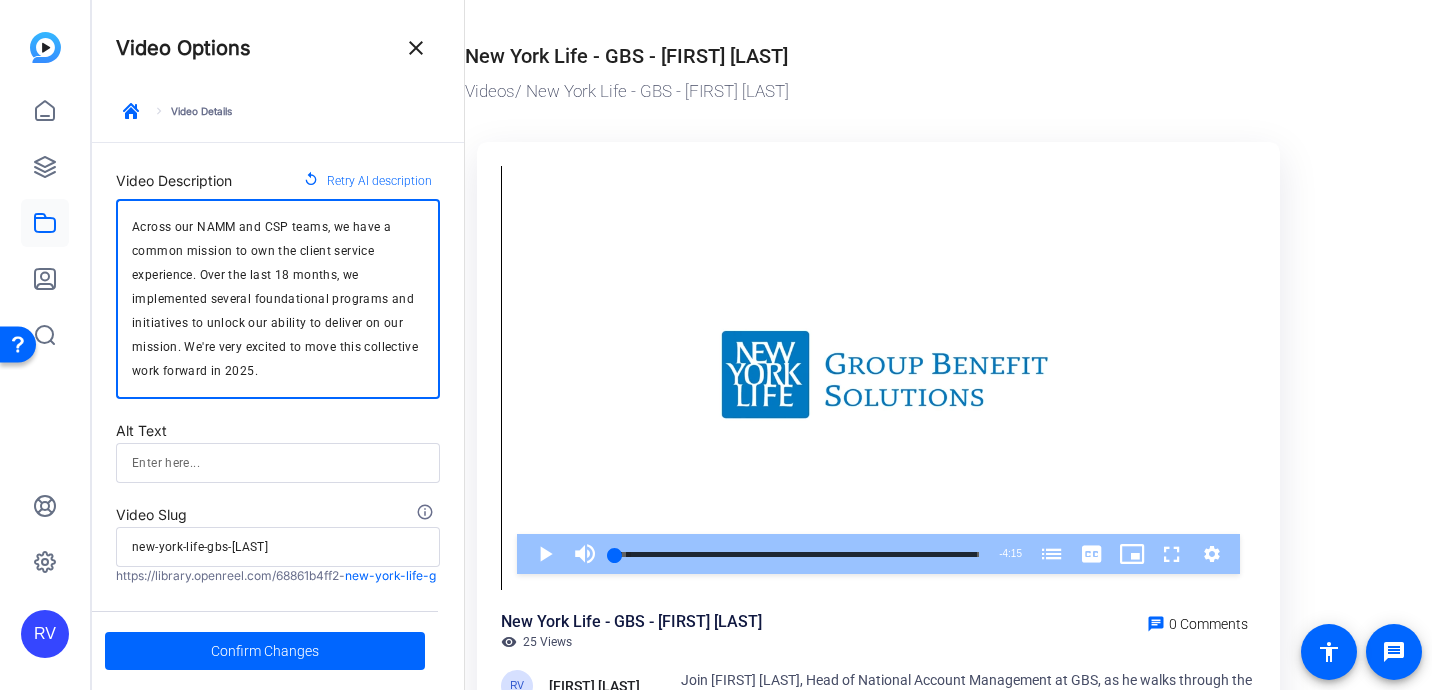 scroll, scrollTop: 0, scrollLeft: 0, axis: both 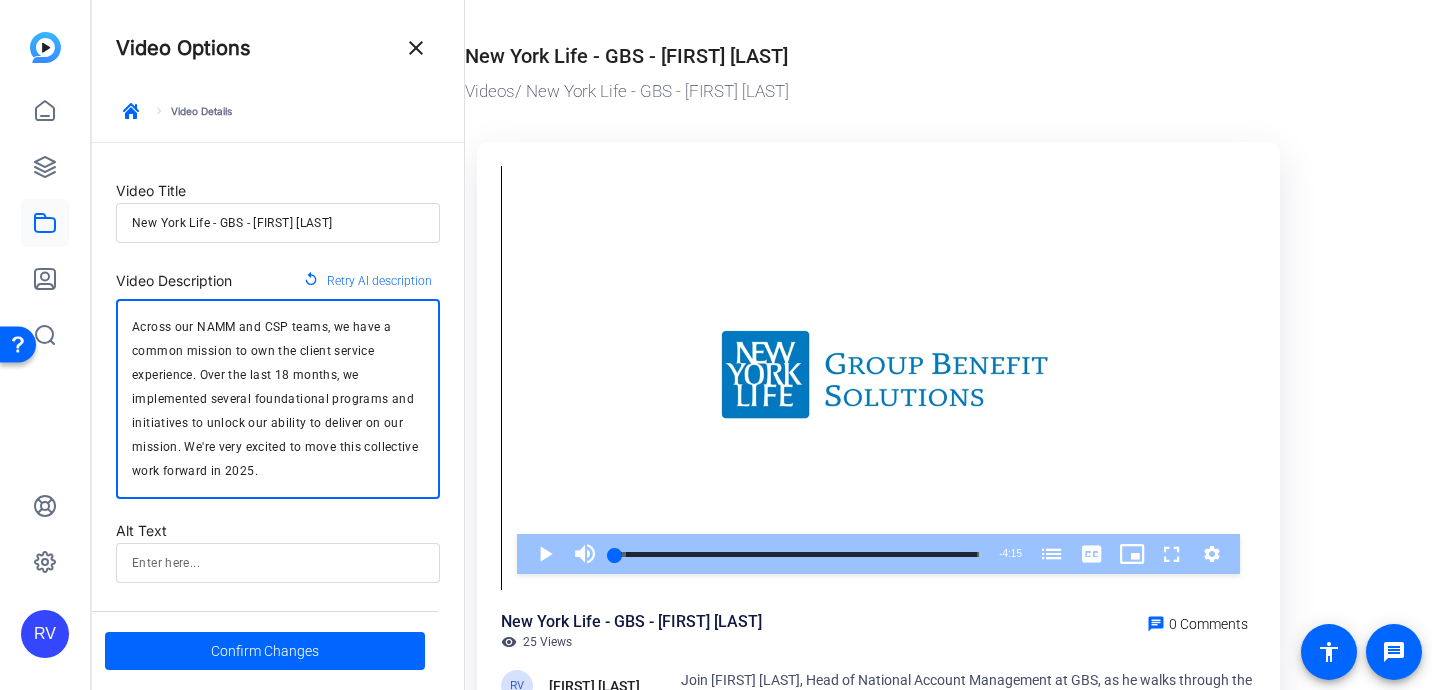 click on "Across our NAMM and CSP teams, we have a common mission to own the client service experience. Over the last 18 months, we implemented several foundational programs and initiatives to unlock our ability to deliver on our mission. We're very excited to move this collective work forward in 2025." at bounding box center [278, 399] 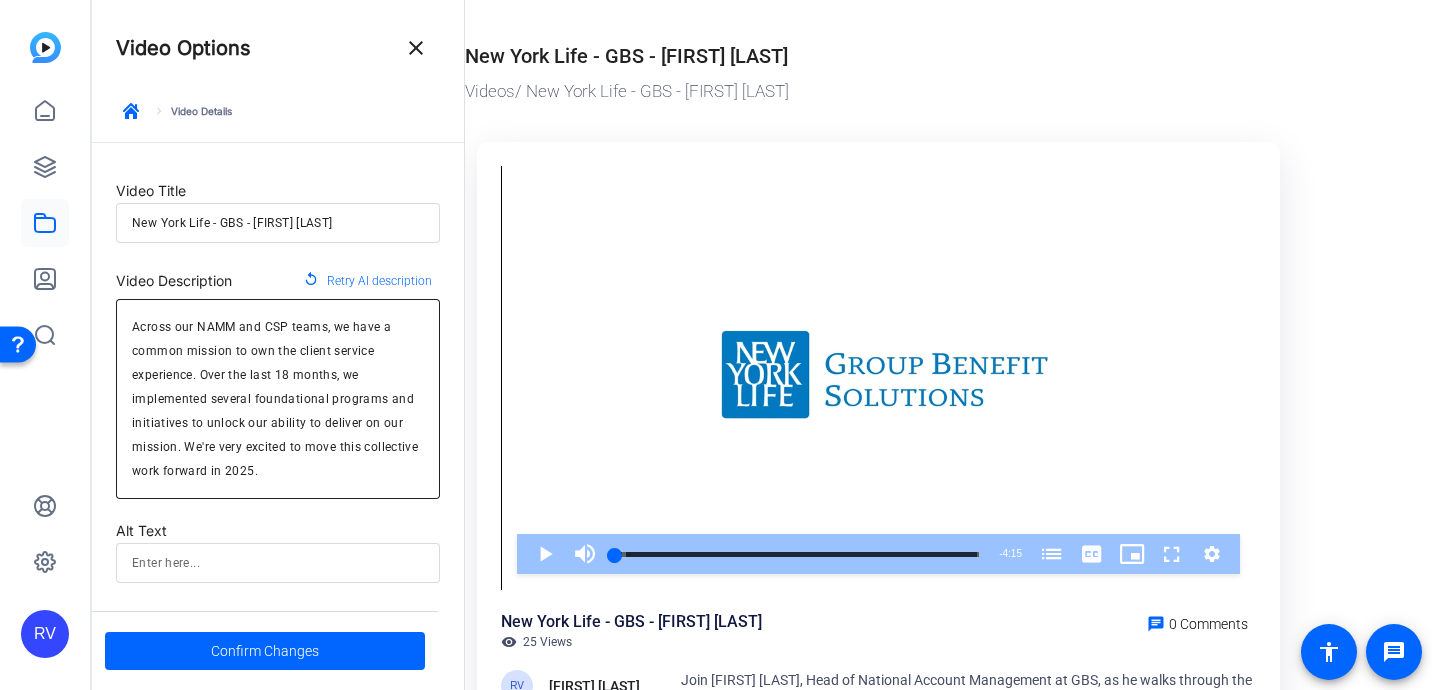 drag, startPoint x: 332, startPoint y: 483, endPoint x: 175, endPoint y: 378, distance: 188.87563 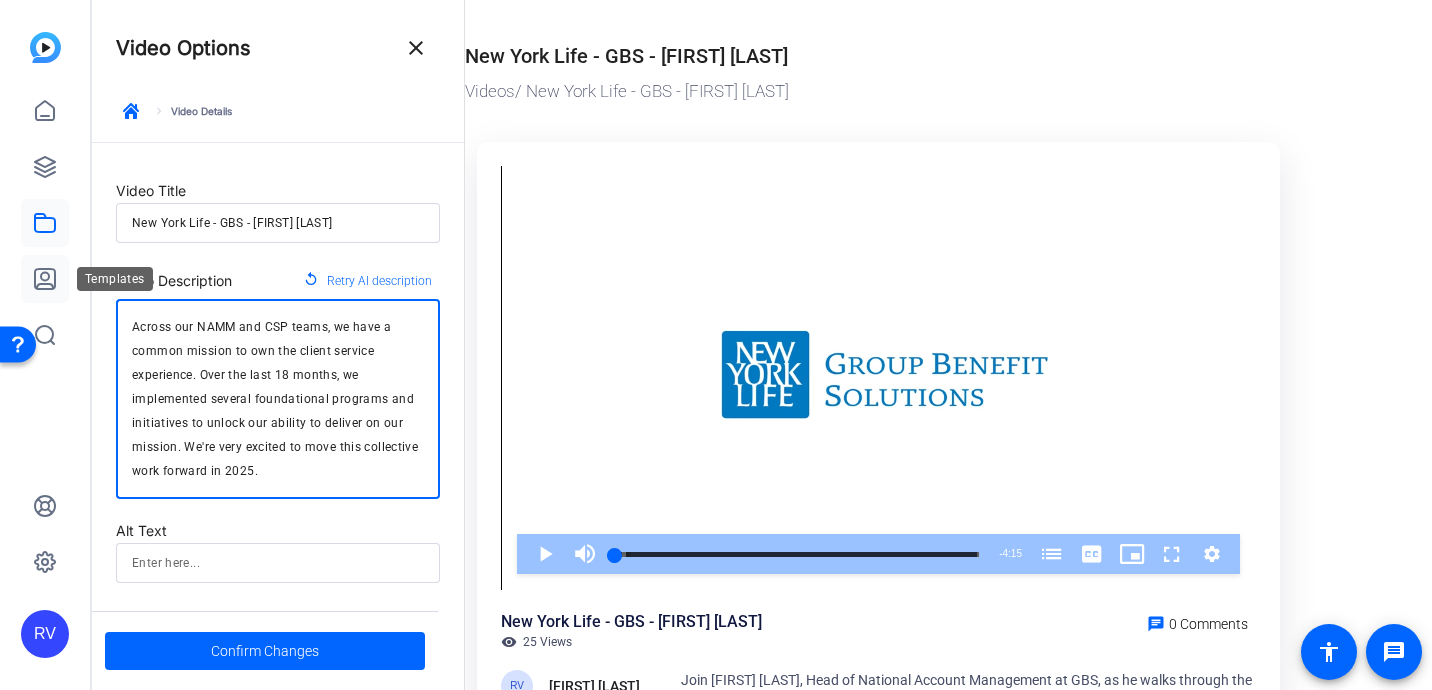 drag, startPoint x: 321, startPoint y: 465, endPoint x: 64, endPoint y: 291, distance: 310.3627 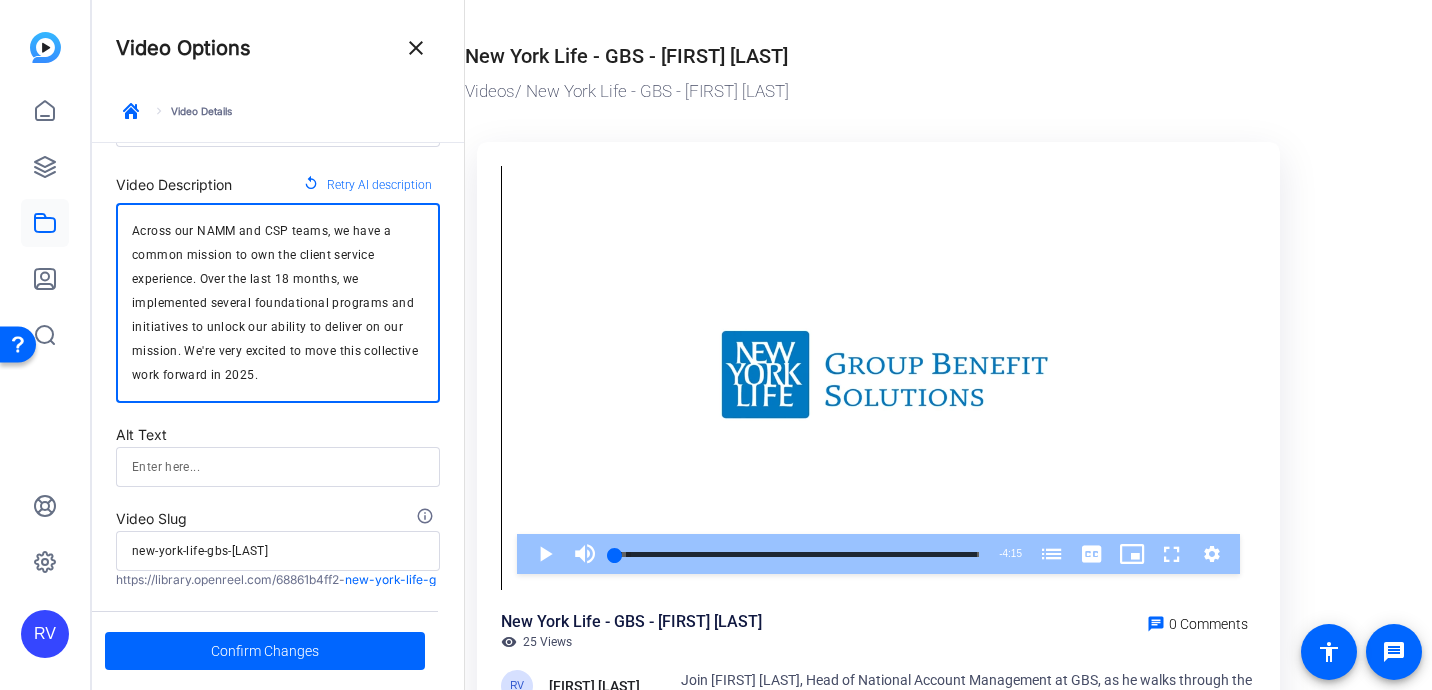 scroll, scrollTop: 163, scrollLeft: 0, axis: vertical 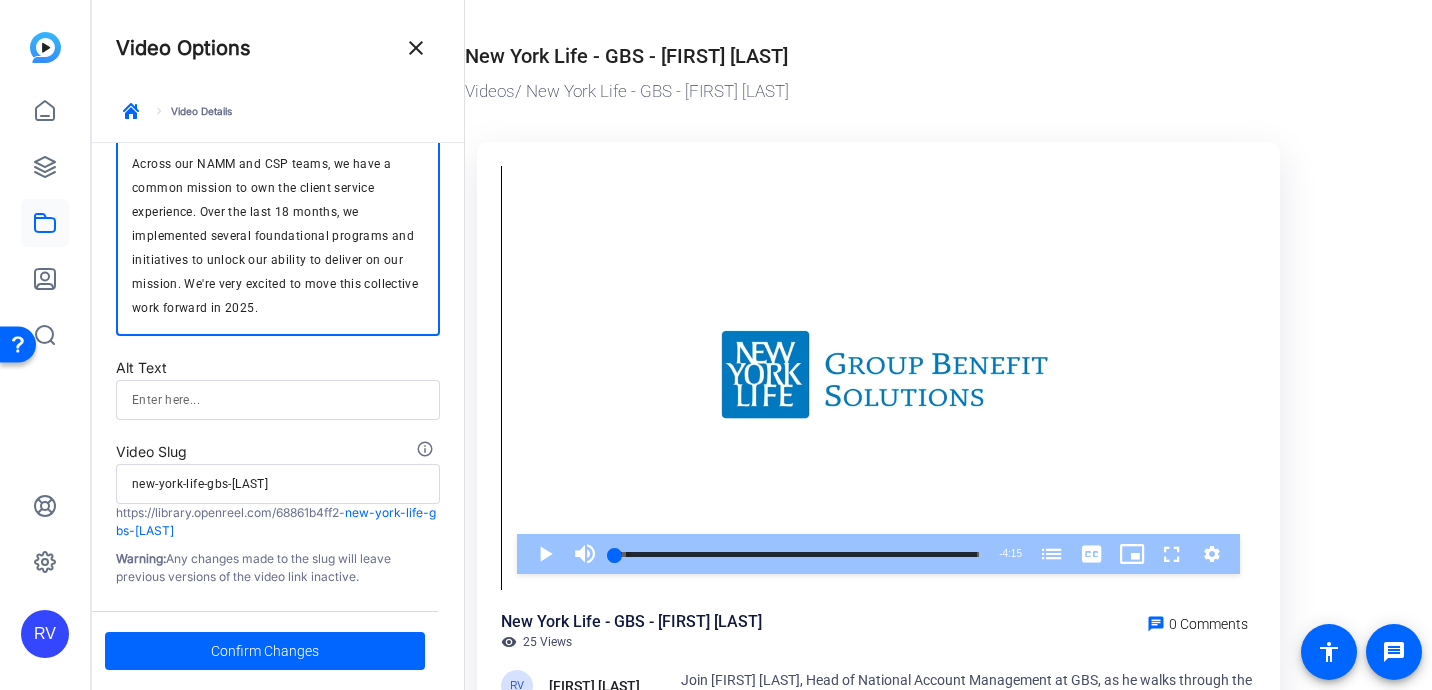 click on "Video Options close
keyboard_arrow_right  Video Details  Video Title New York Life - GBS - [FIRST] [LAST] Video Description replay  Retry AI description  Across our NAMM and CSP teams, we have a common mission to own the client service experience. Over the last 18 months, we implemented several foundational programs and initiatives to unlock our ability to deliver on our mission. We're very excited to move this collective work forward in [YEAR]. Alt Text Video Slug info_outline new-york-life-gbs-[LAST] https://library.openreel.com/68861b4ff2- new-york-life-gbs-[LAST] Warning:  Any changes made to the slug will leave previous versions of the video link inactive.   Confirm Changes" 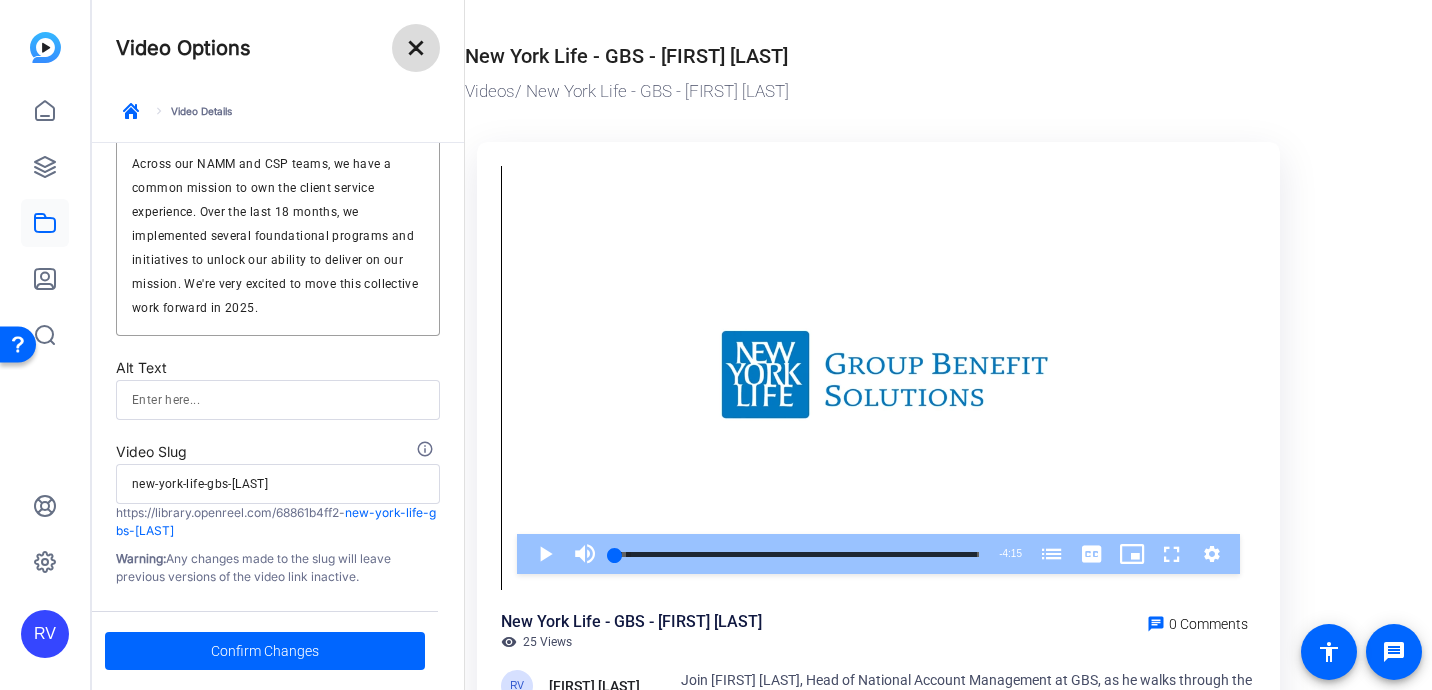 click on "close" 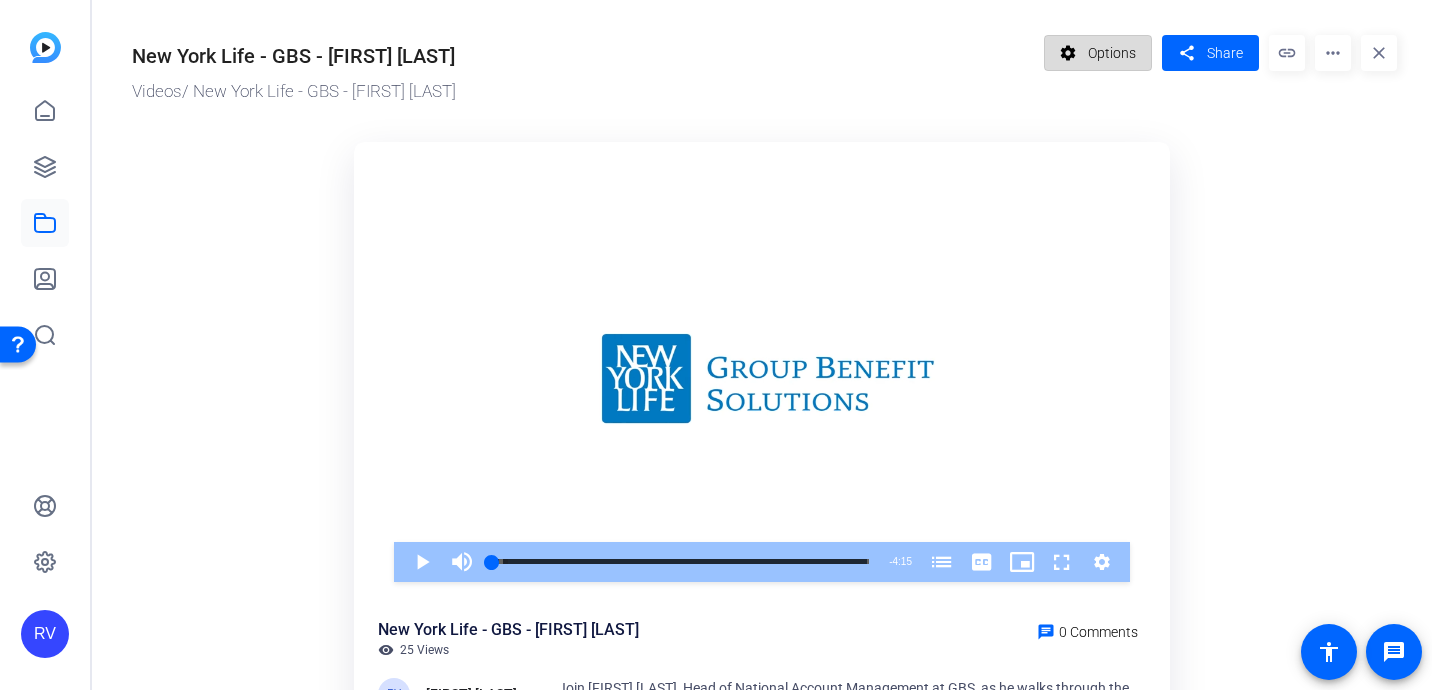 click on "Options" 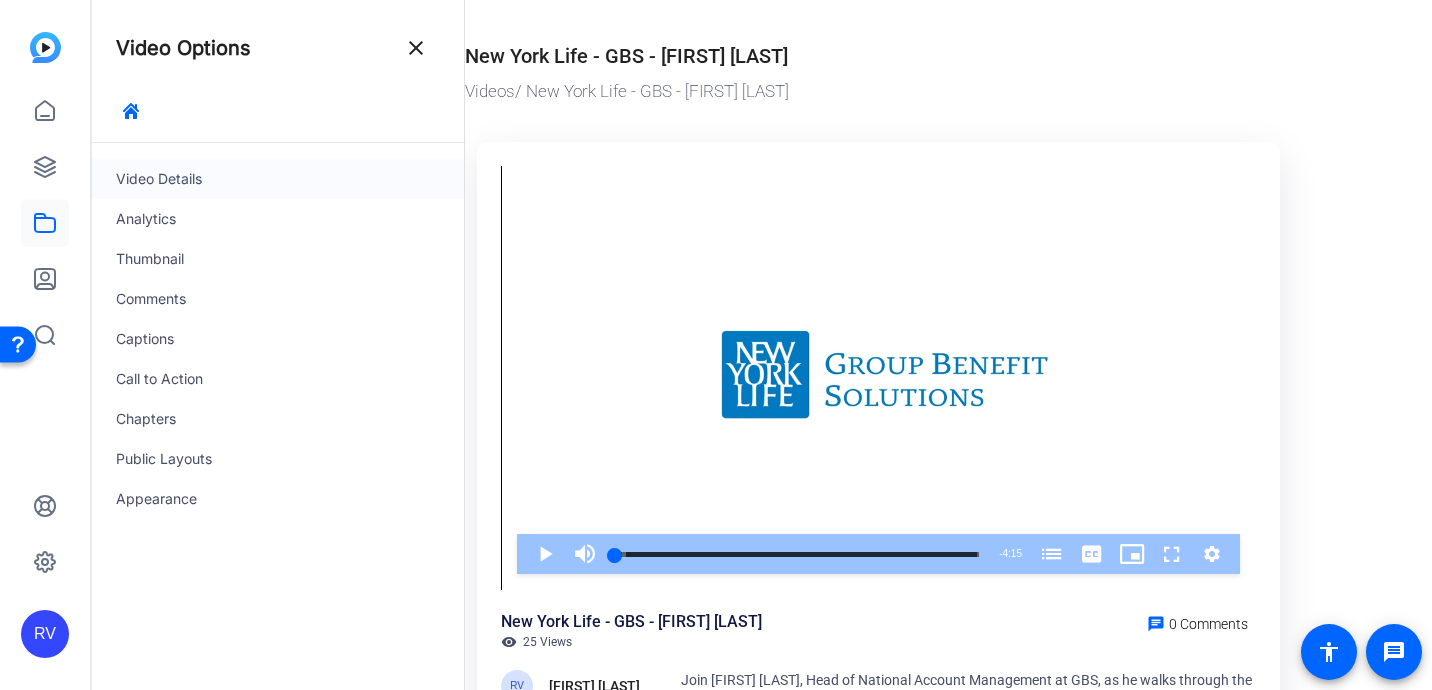 click on "Video Details" 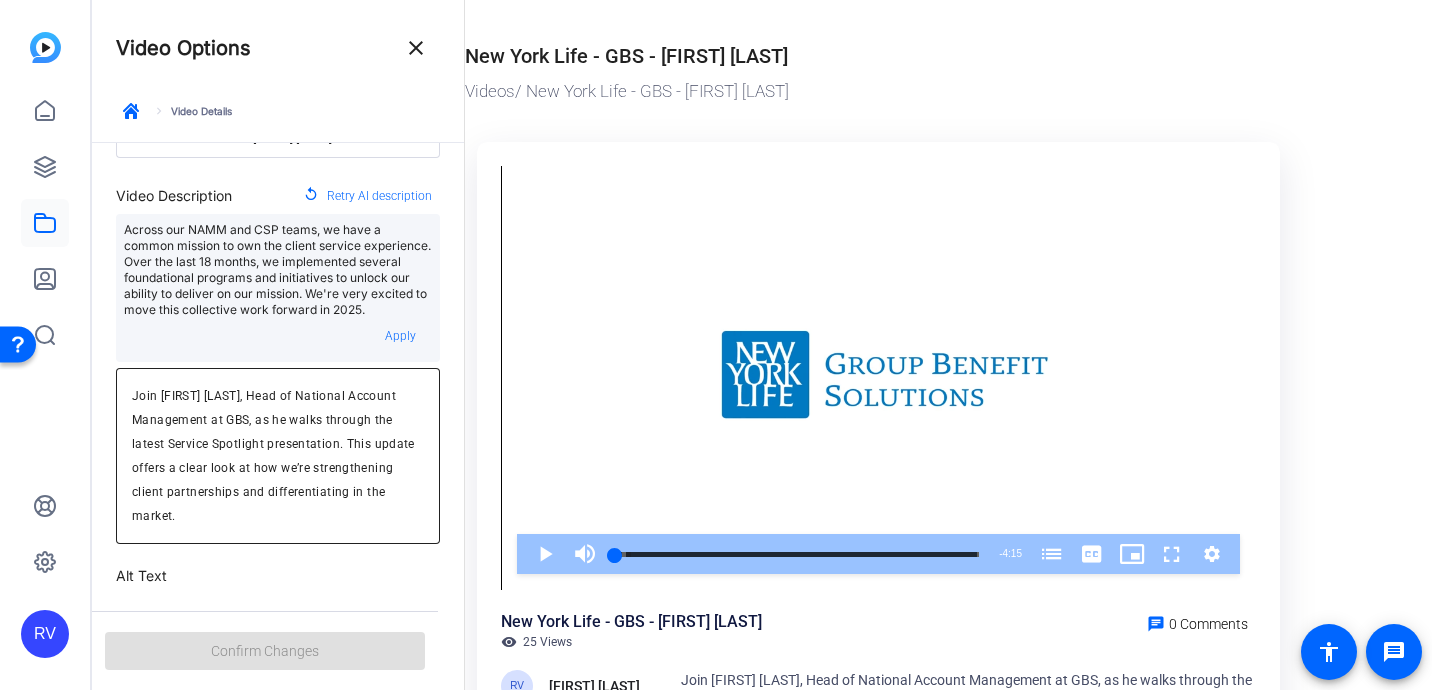 scroll, scrollTop: 0, scrollLeft: 0, axis: both 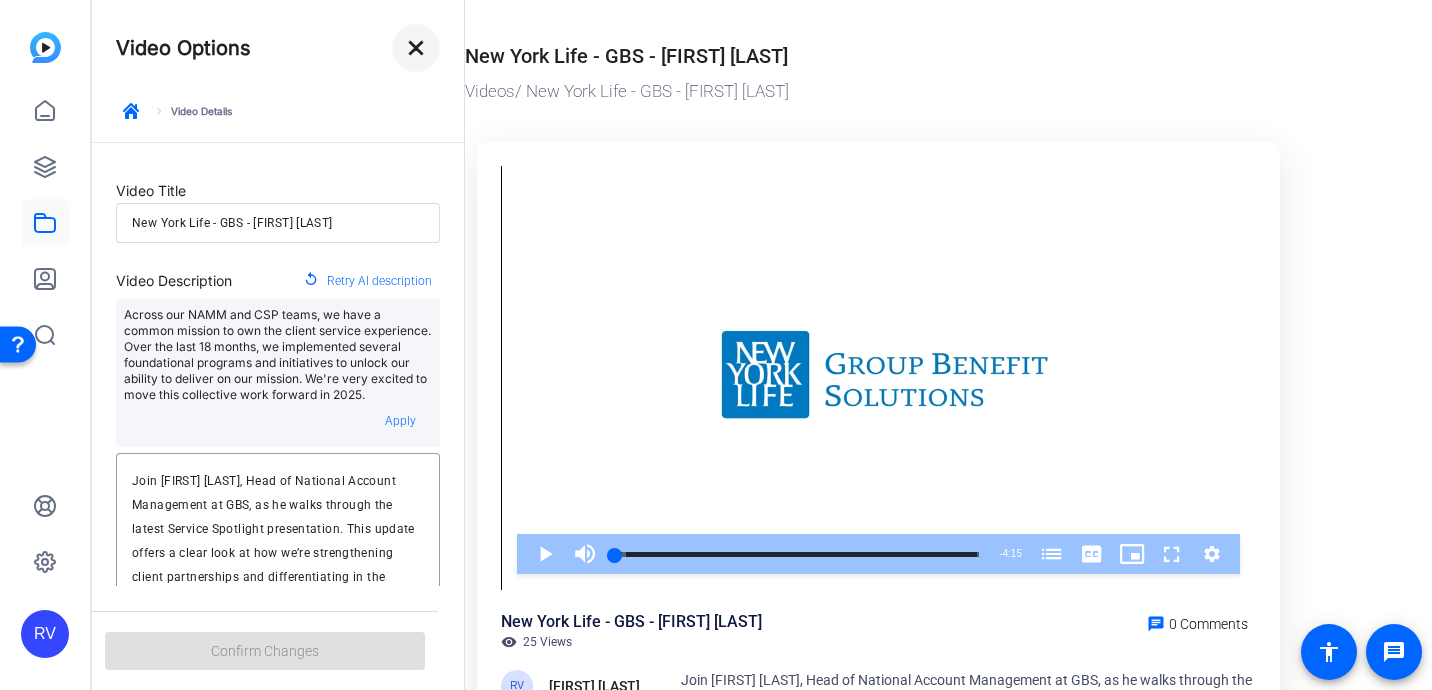 drag, startPoint x: 408, startPoint y: 49, endPoint x: 498, endPoint y: 75, distance: 93.680305 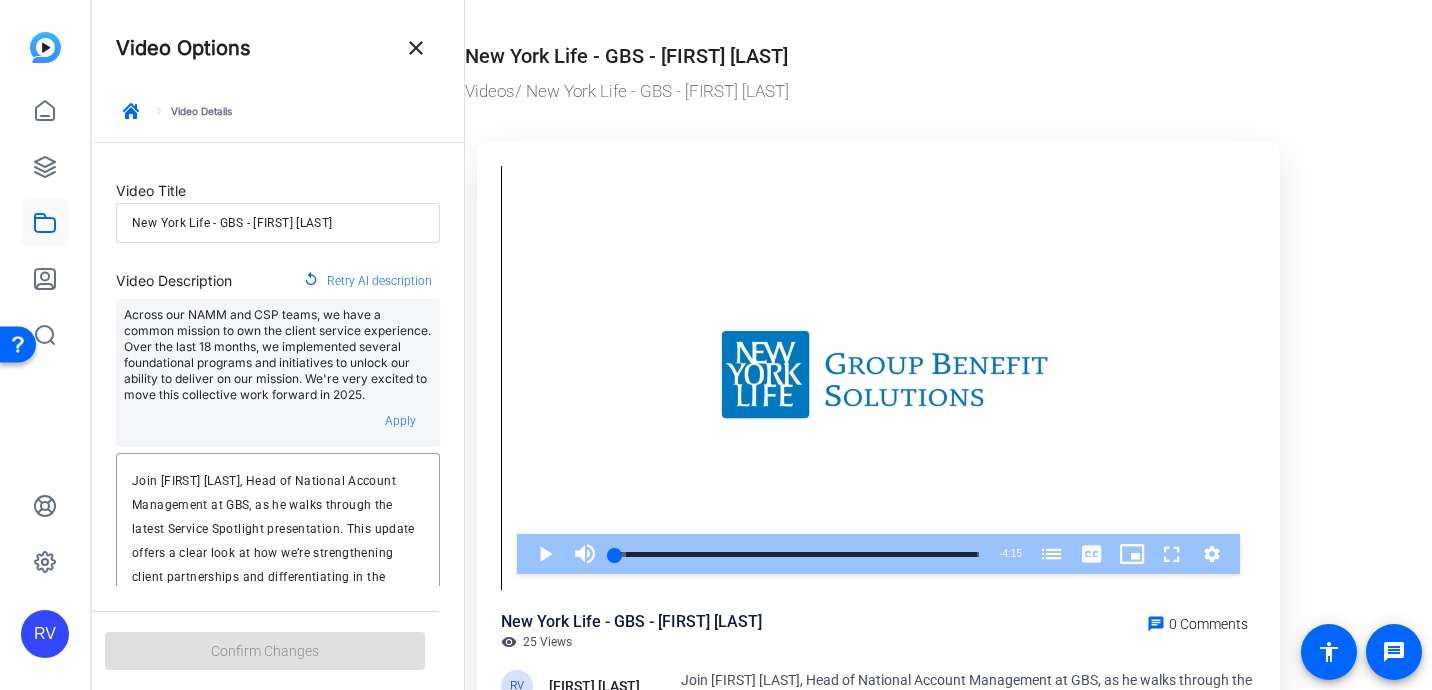 click on "close" 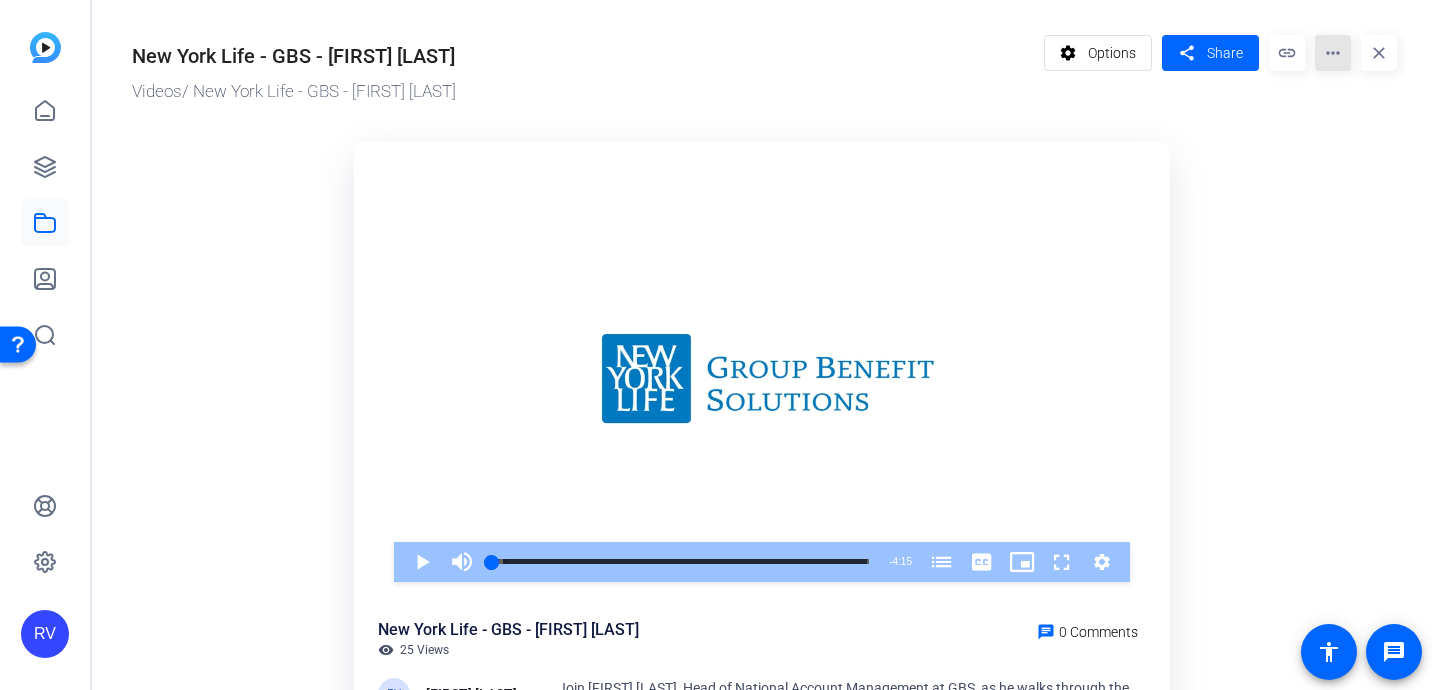 click on "more_horiz" 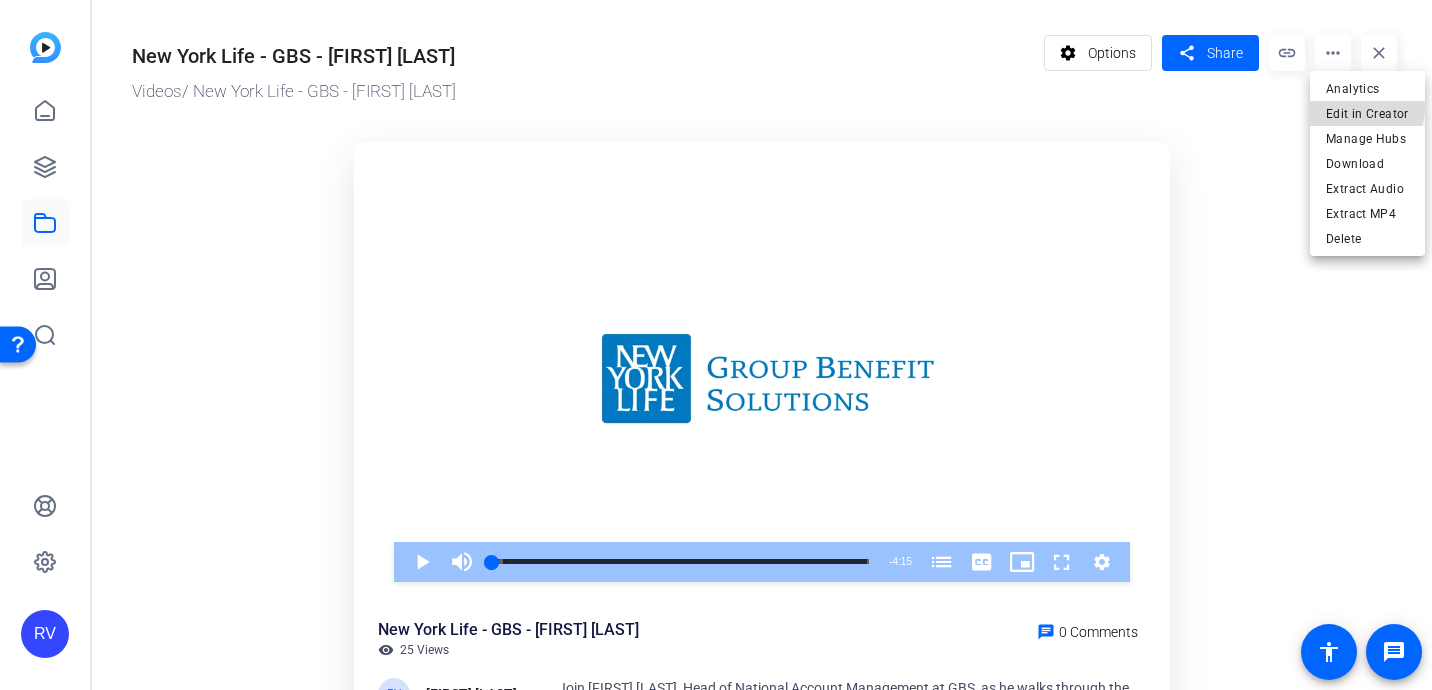 click on "Edit in Creator" at bounding box center [1367, 114] 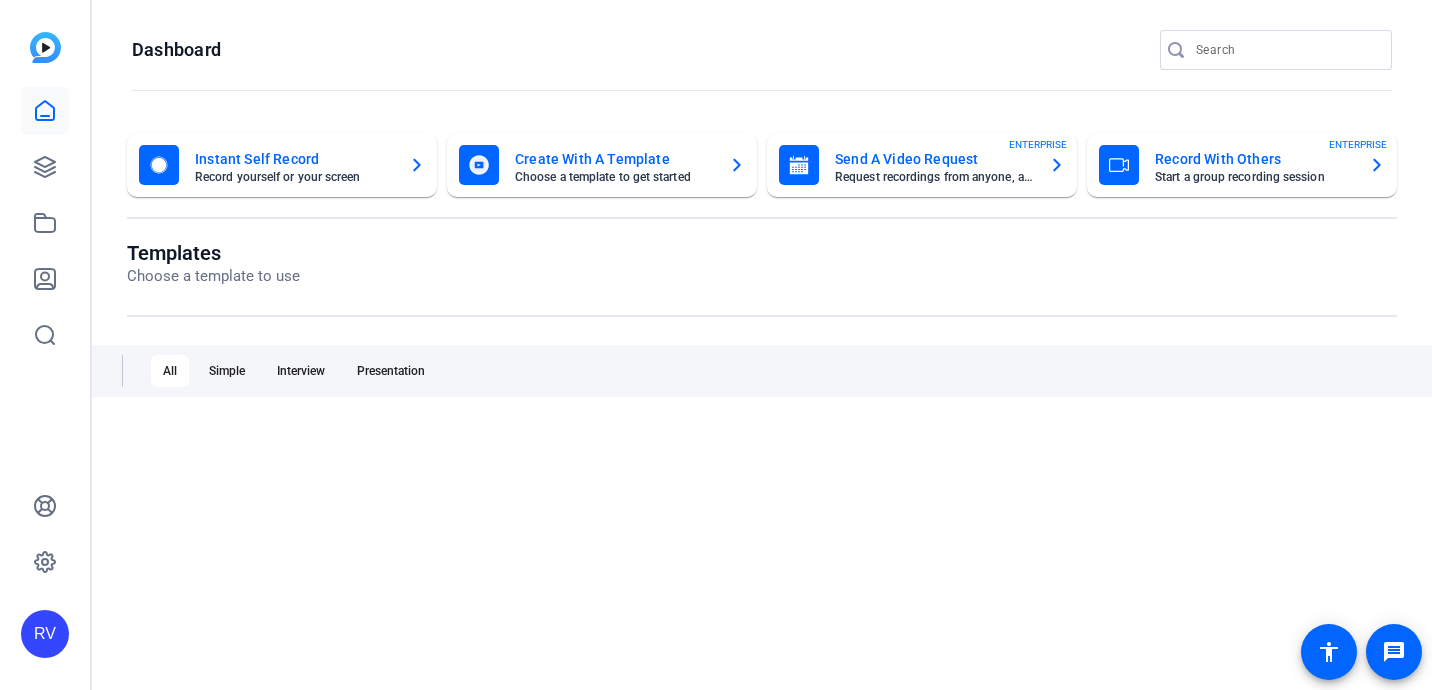 scroll, scrollTop: 0, scrollLeft: 0, axis: both 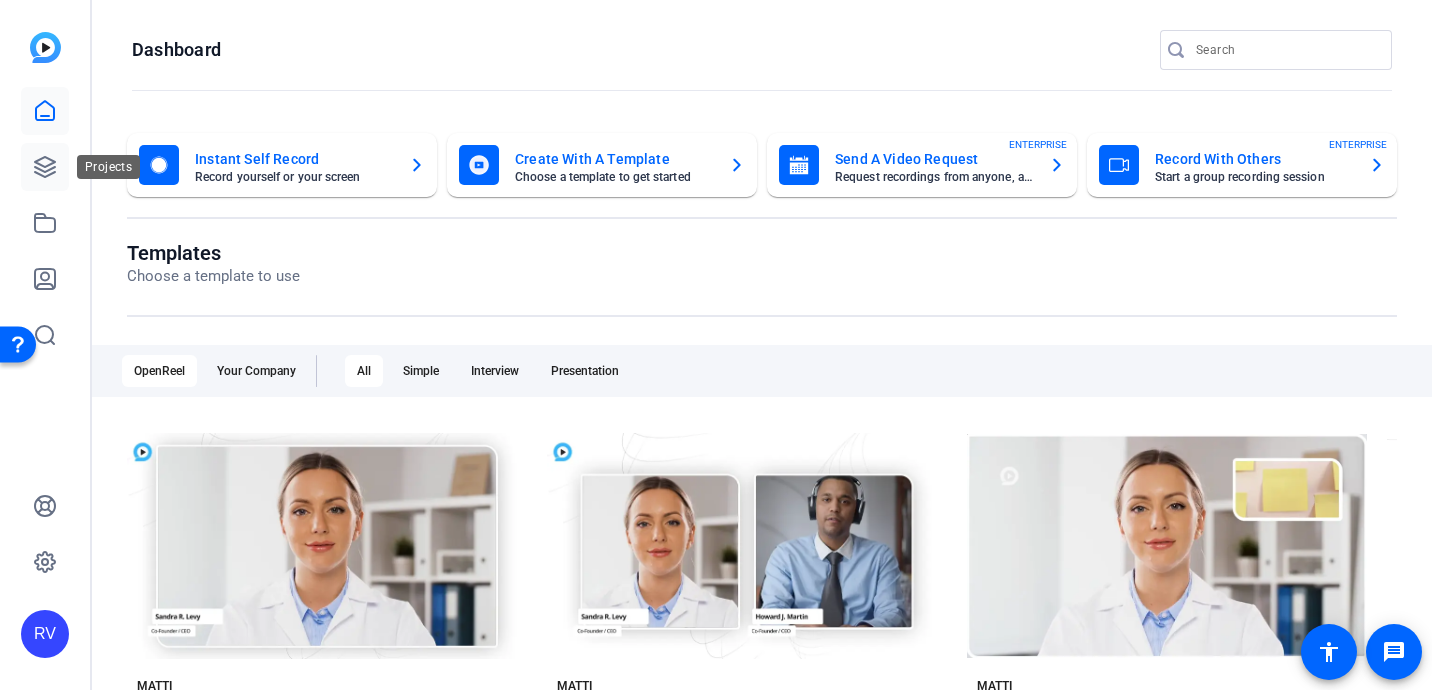 click 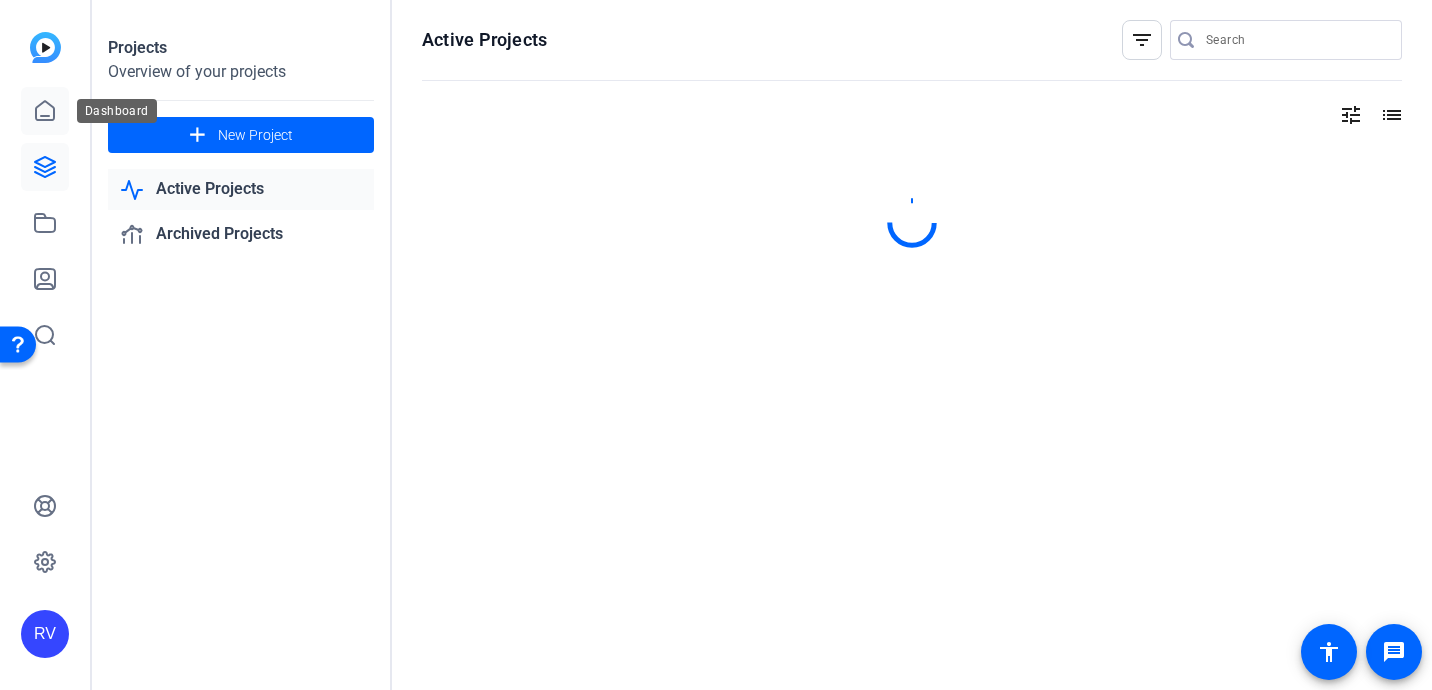 click 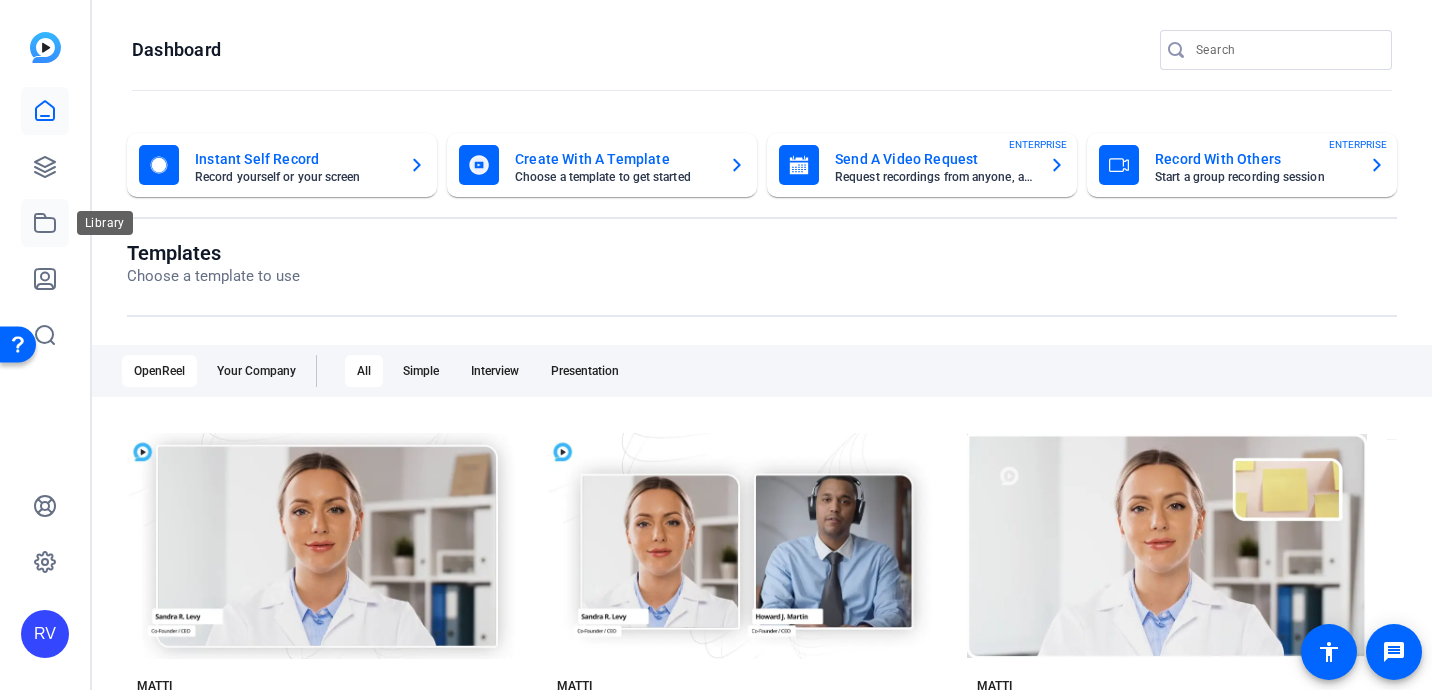 click 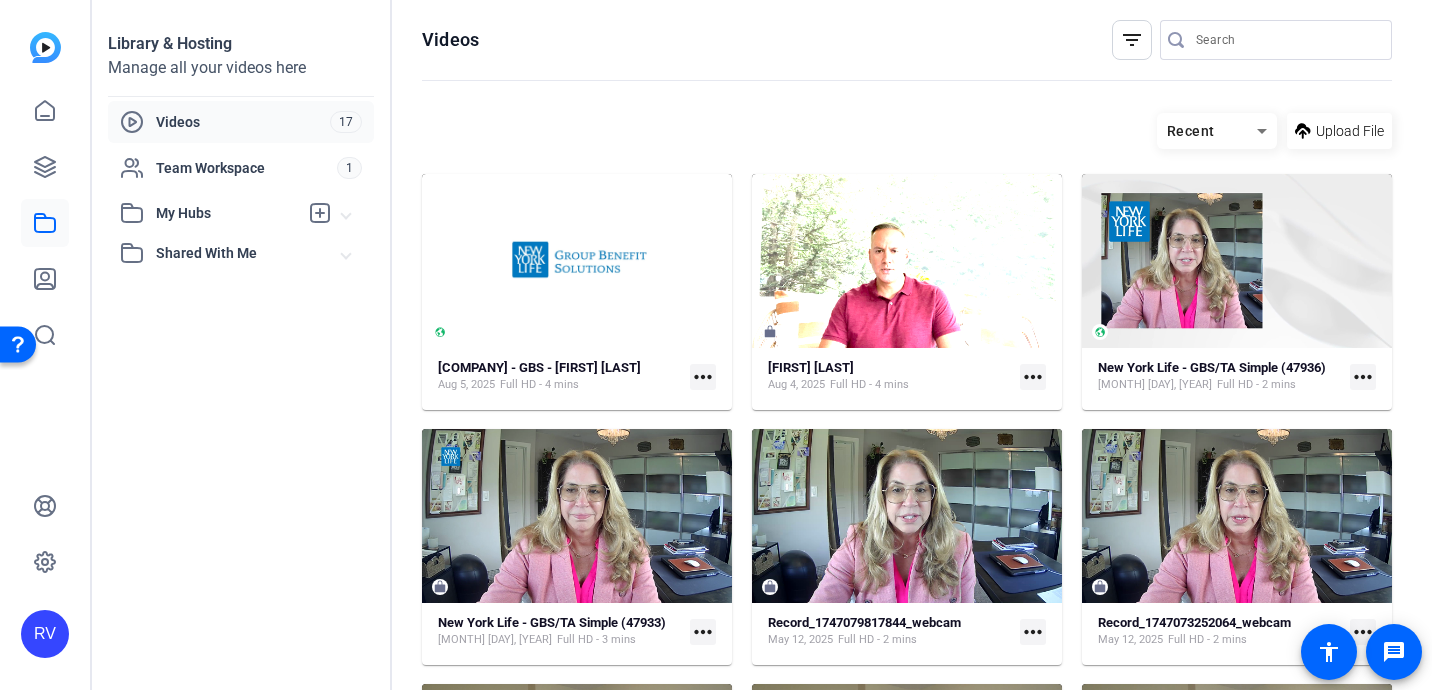 click on "more_horiz" 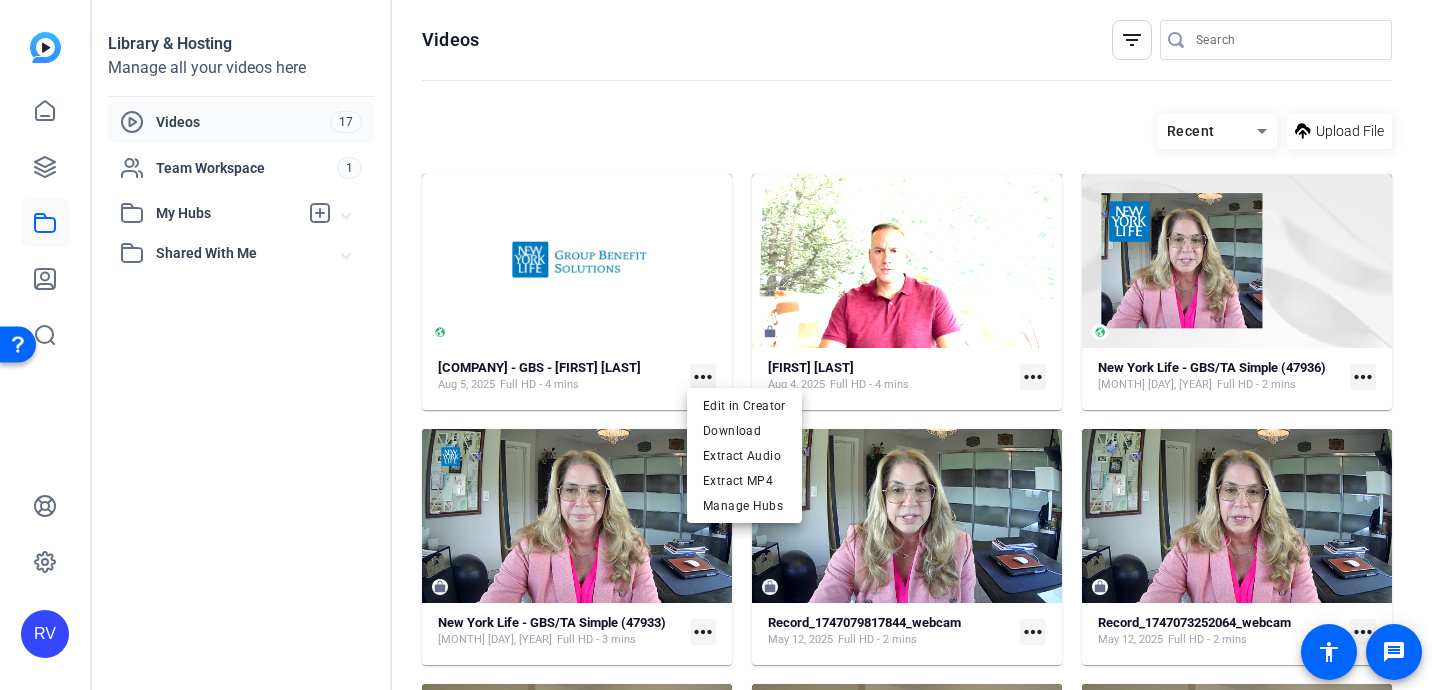 click at bounding box center [716, 345] 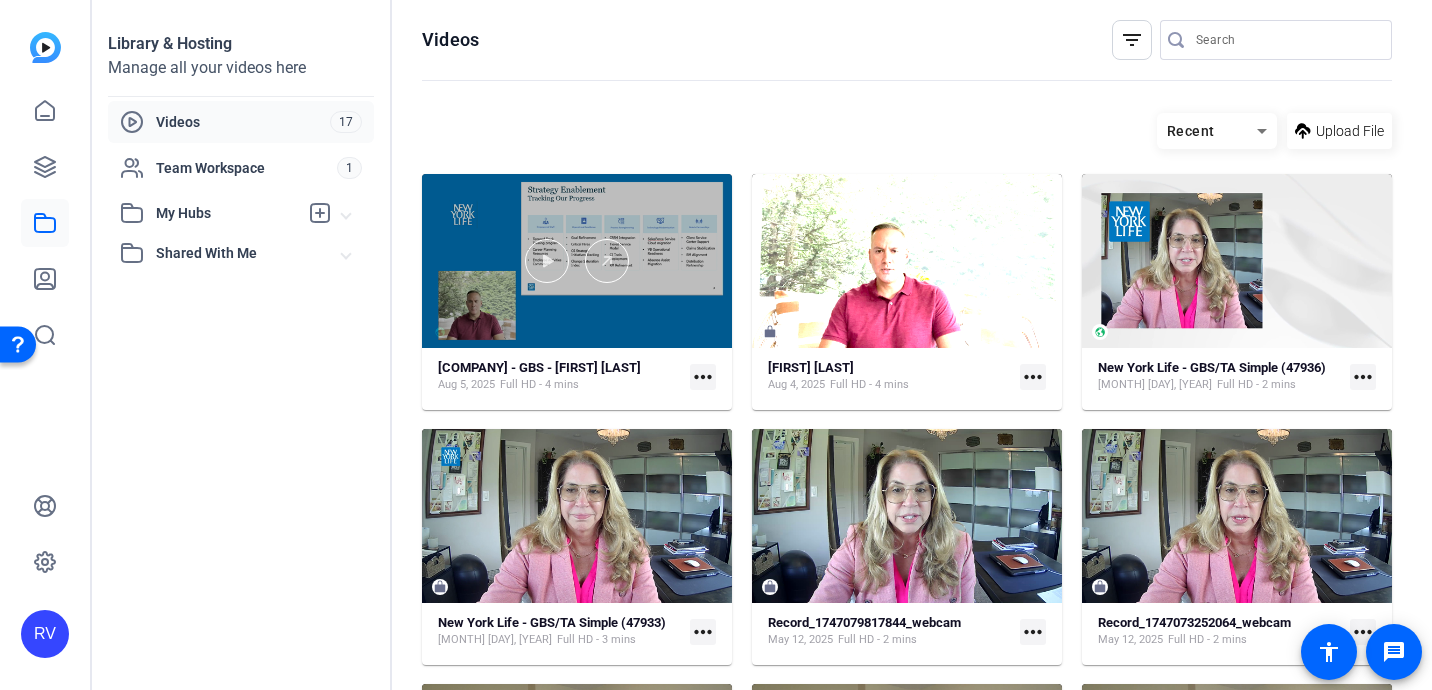 click 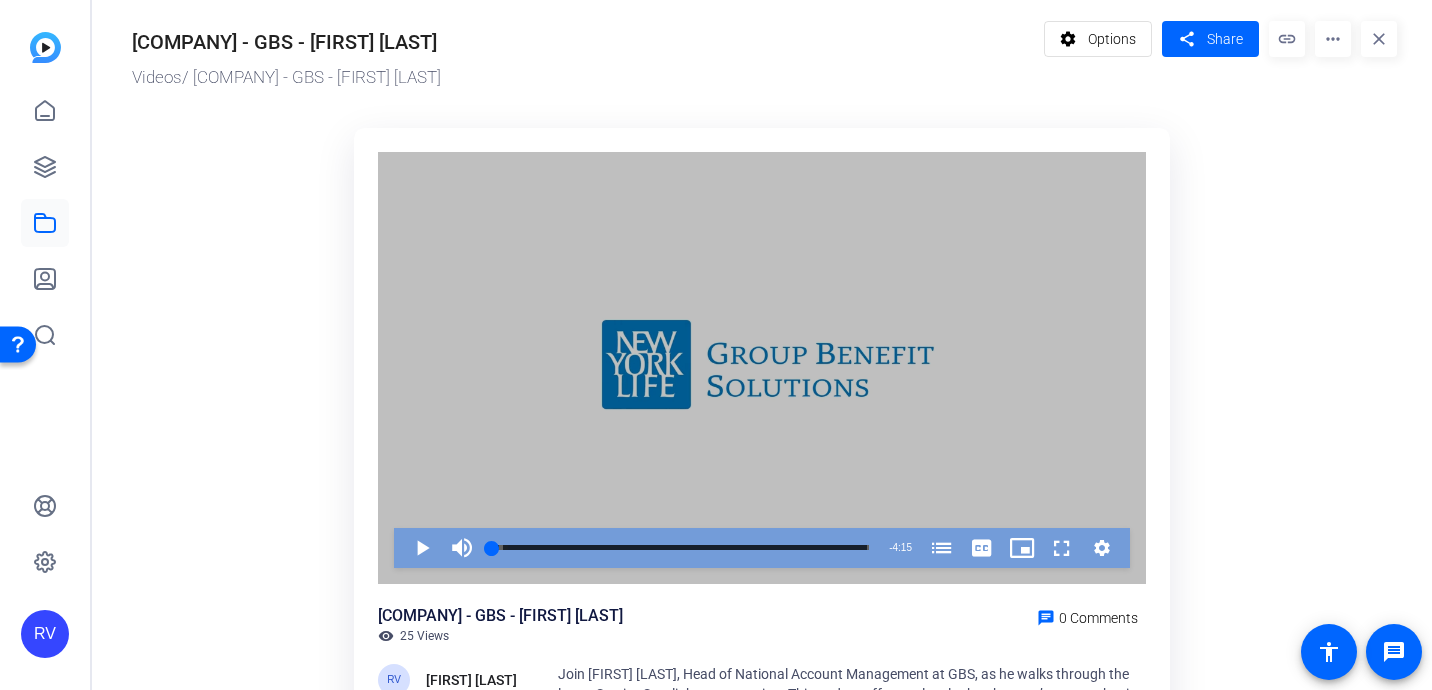 scroll, scrollTop: 0, scrollLeft: 0, axis: both 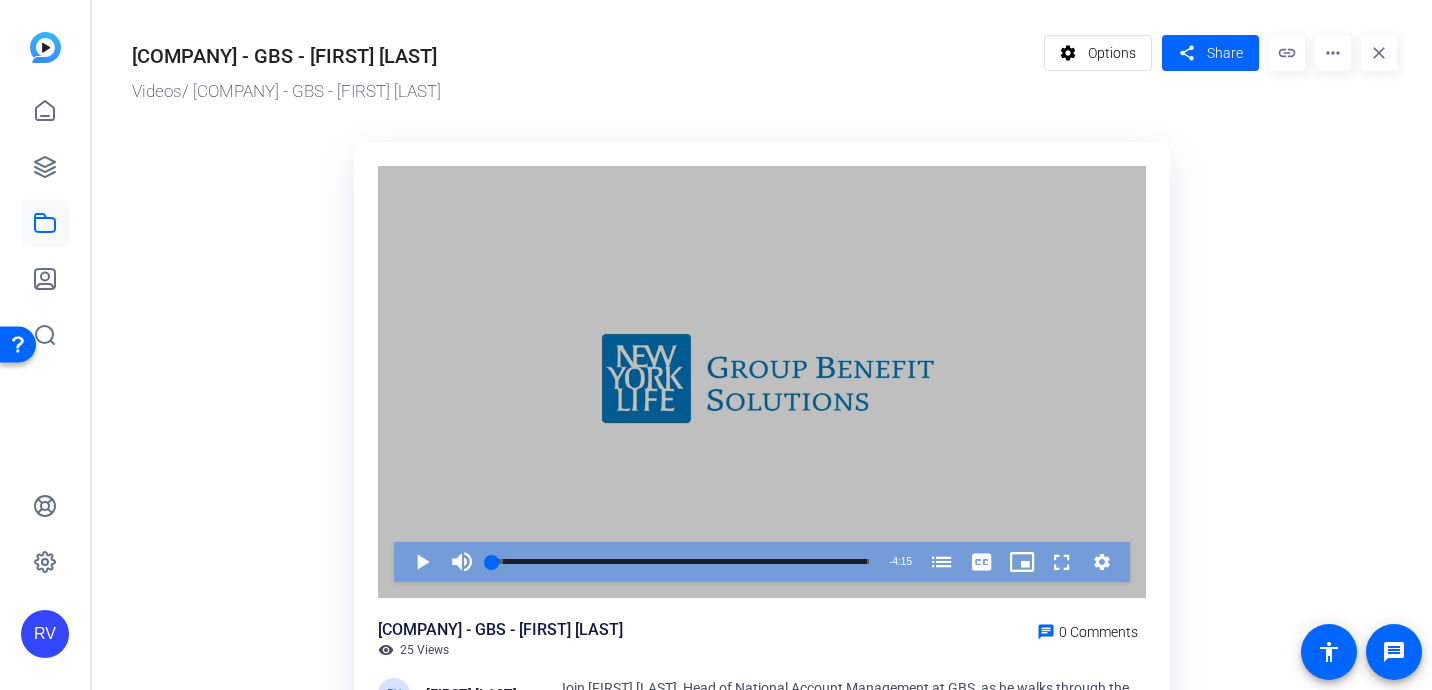 click at bounding box center (1102, 562) 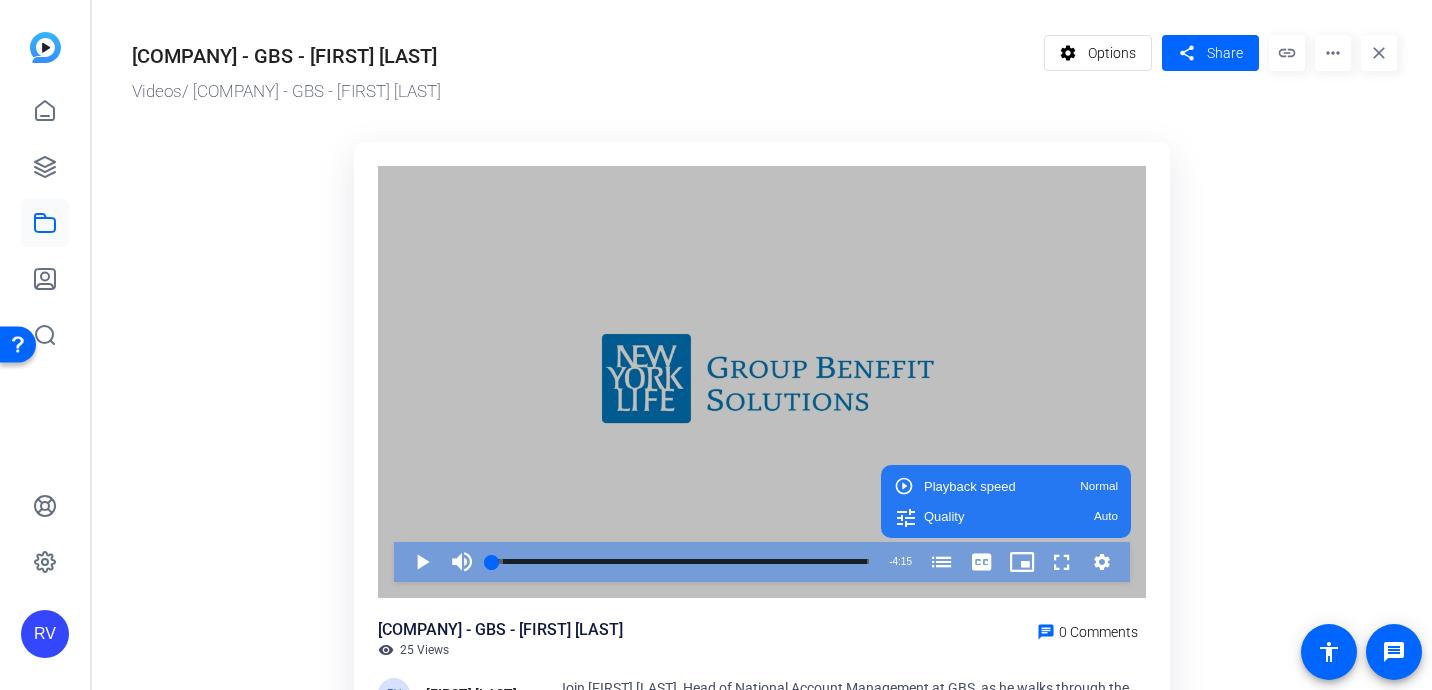 click at bounding box center [1102, 562] 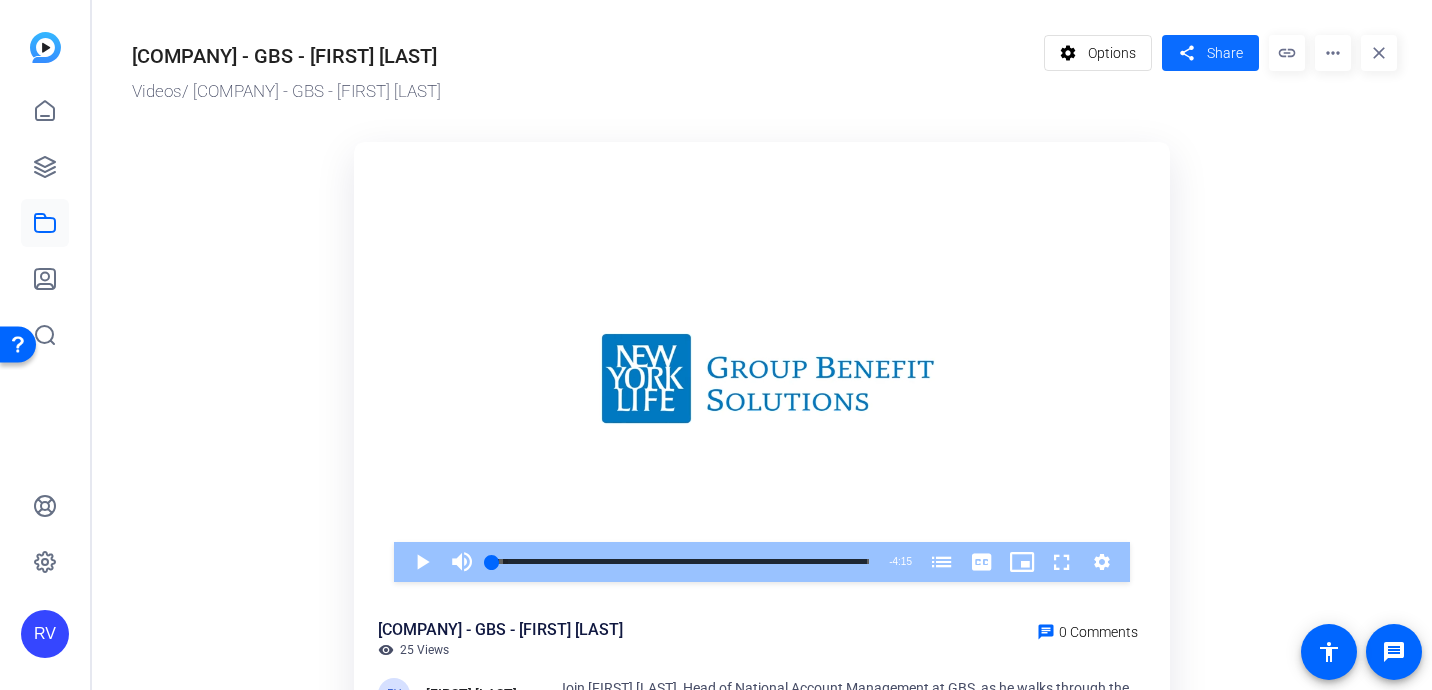 click 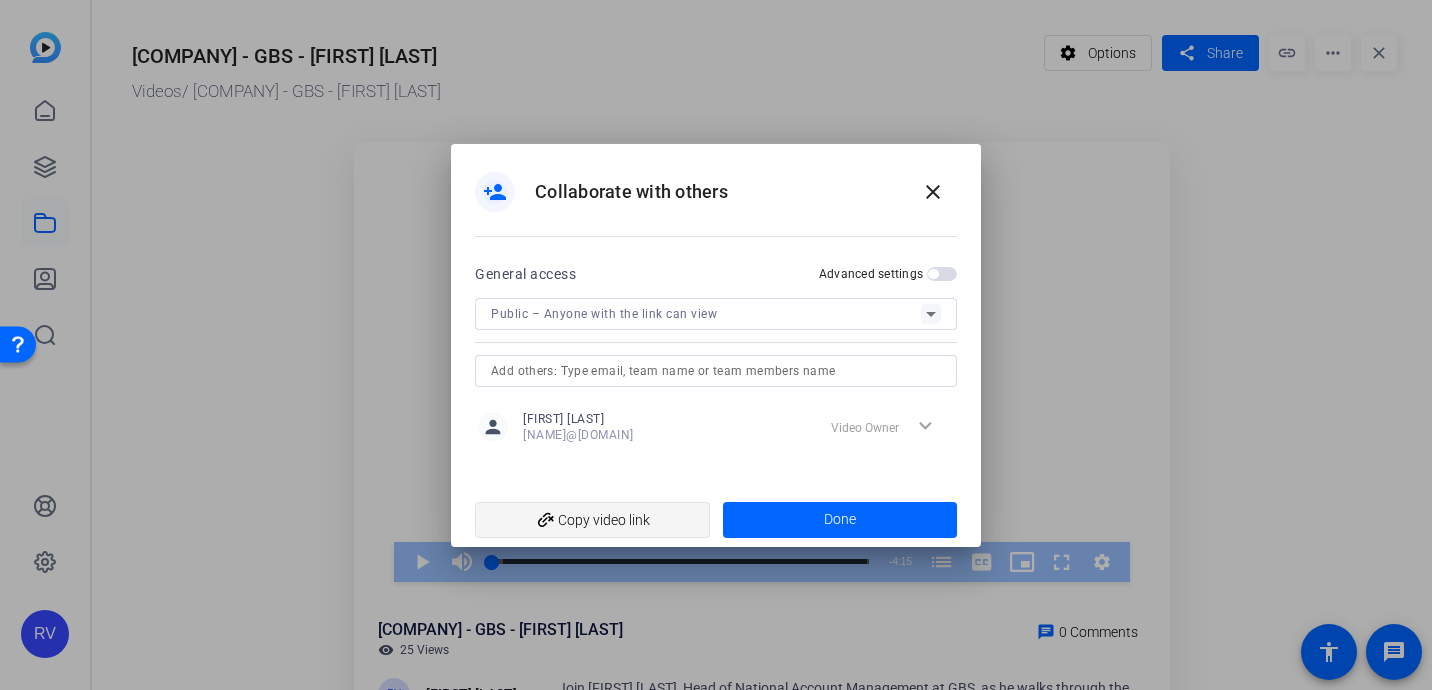 click on "add_link  Copy video link" 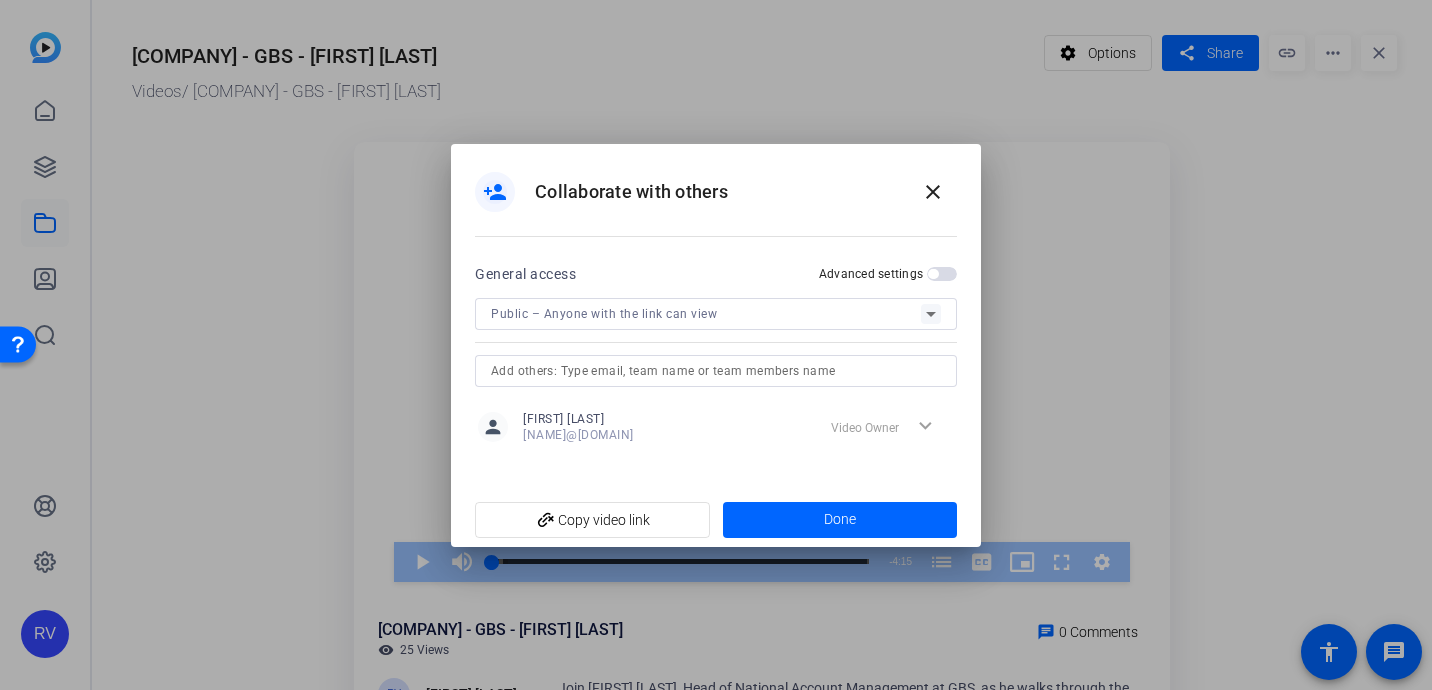drag, startPoint x: 941, startPoint y: 189, endPoint x: 963, endPoint y: 180, distance: 23.769728 